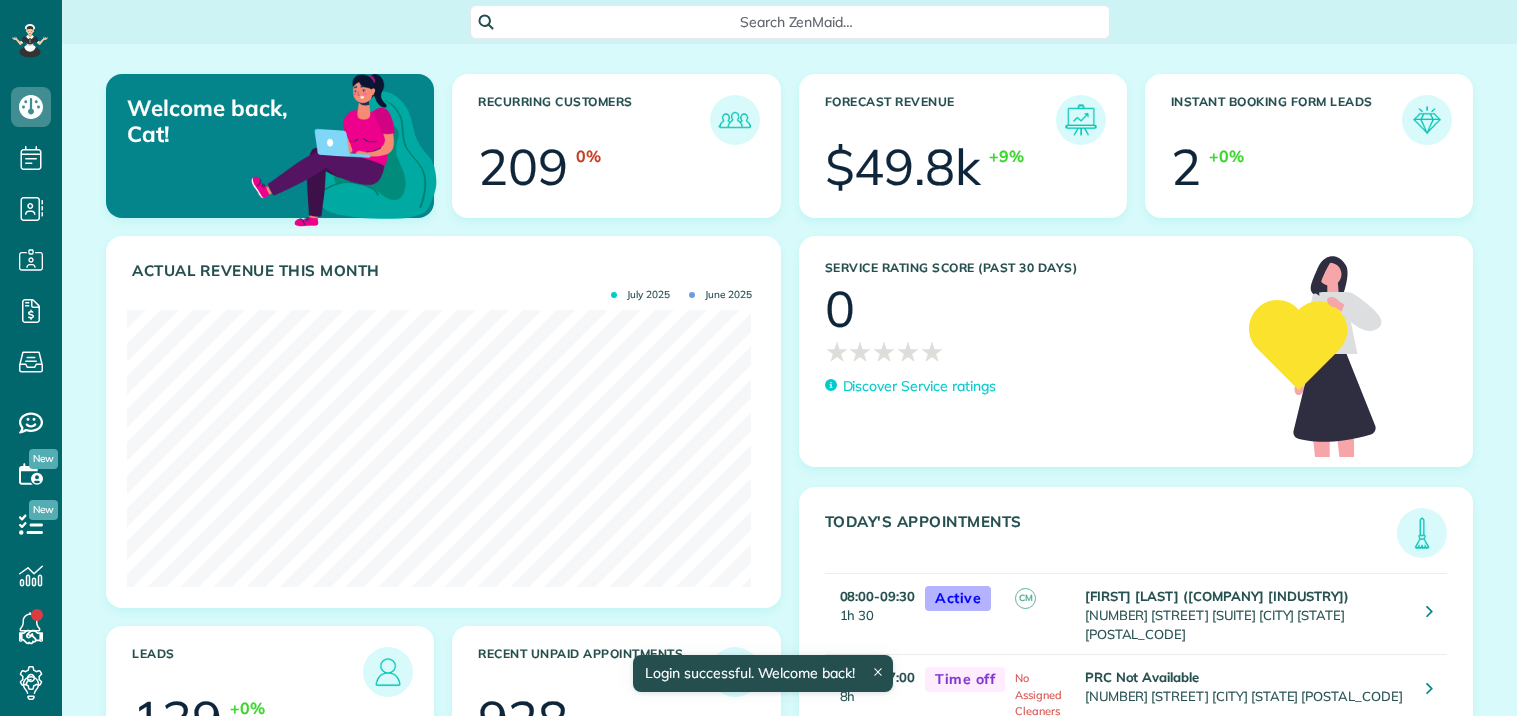 scroll, scrollTop: 0, scrollLeft: 0, axis: both 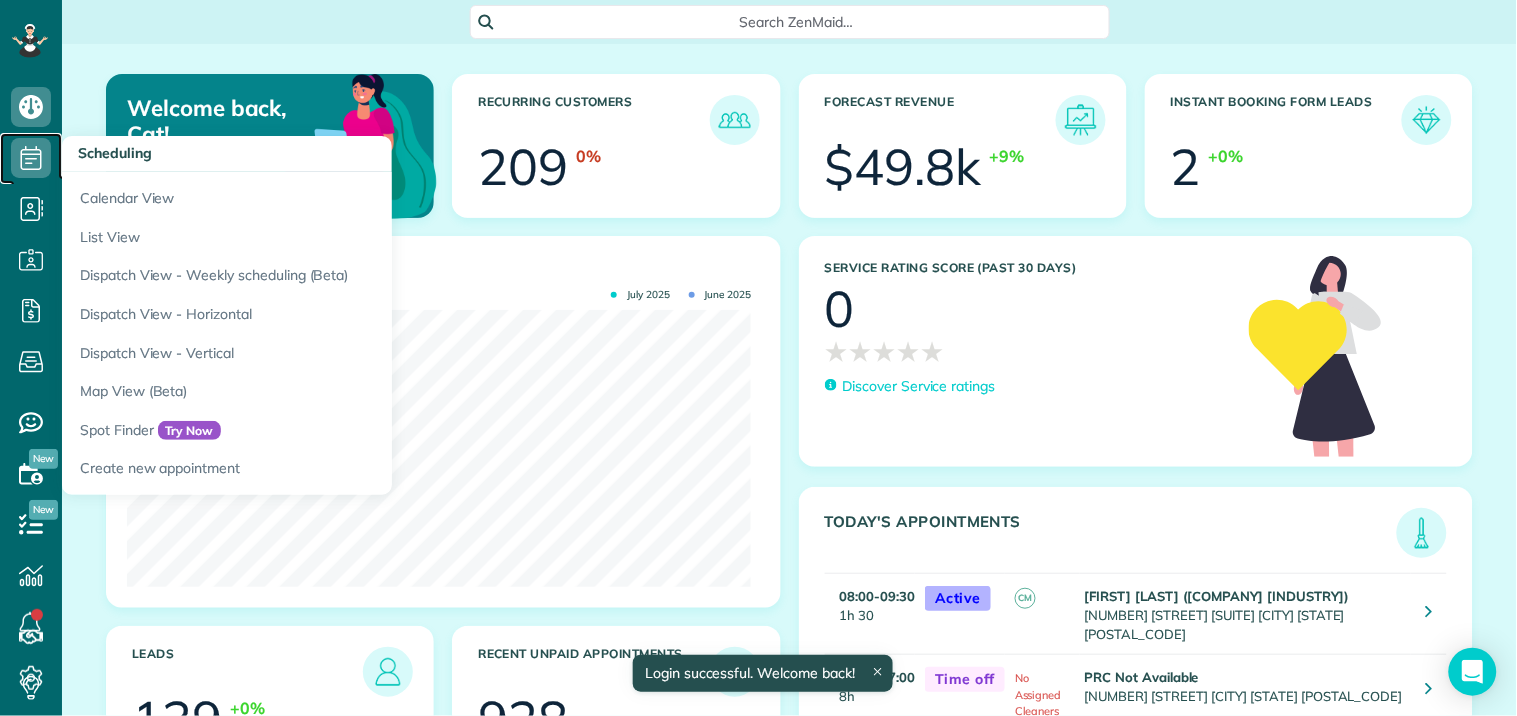 click 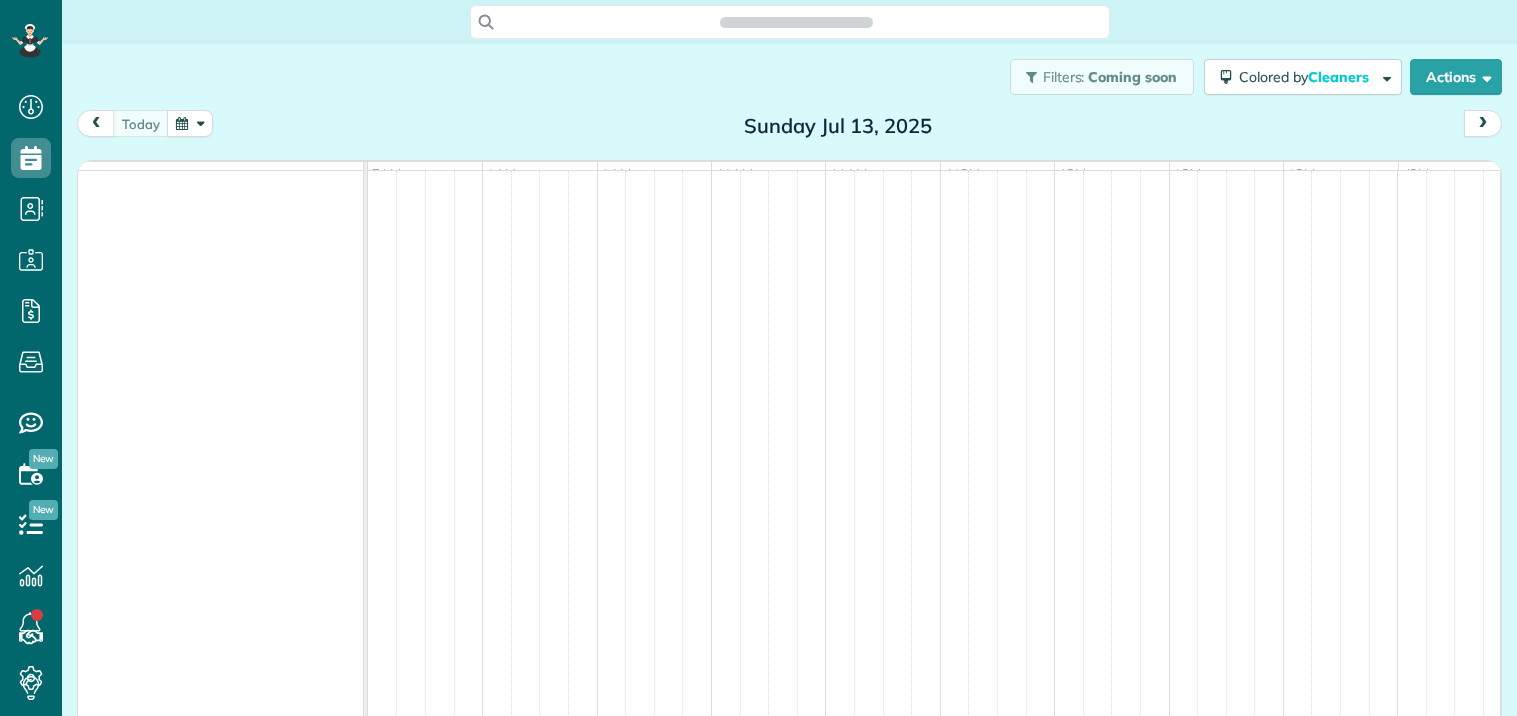 scroll, scrollTop: 0, scrollLeft: 0, axis: both 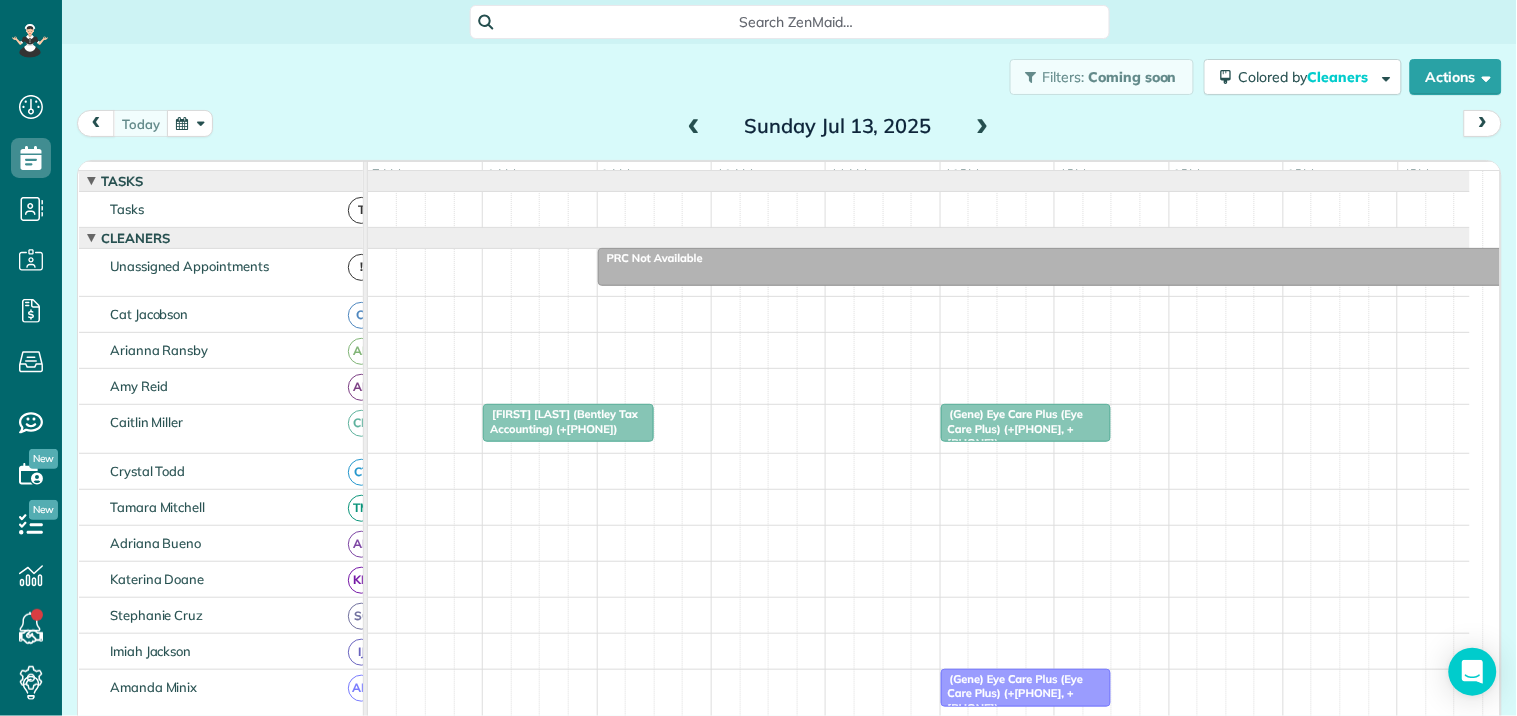 click at bounding box center (983, 127) 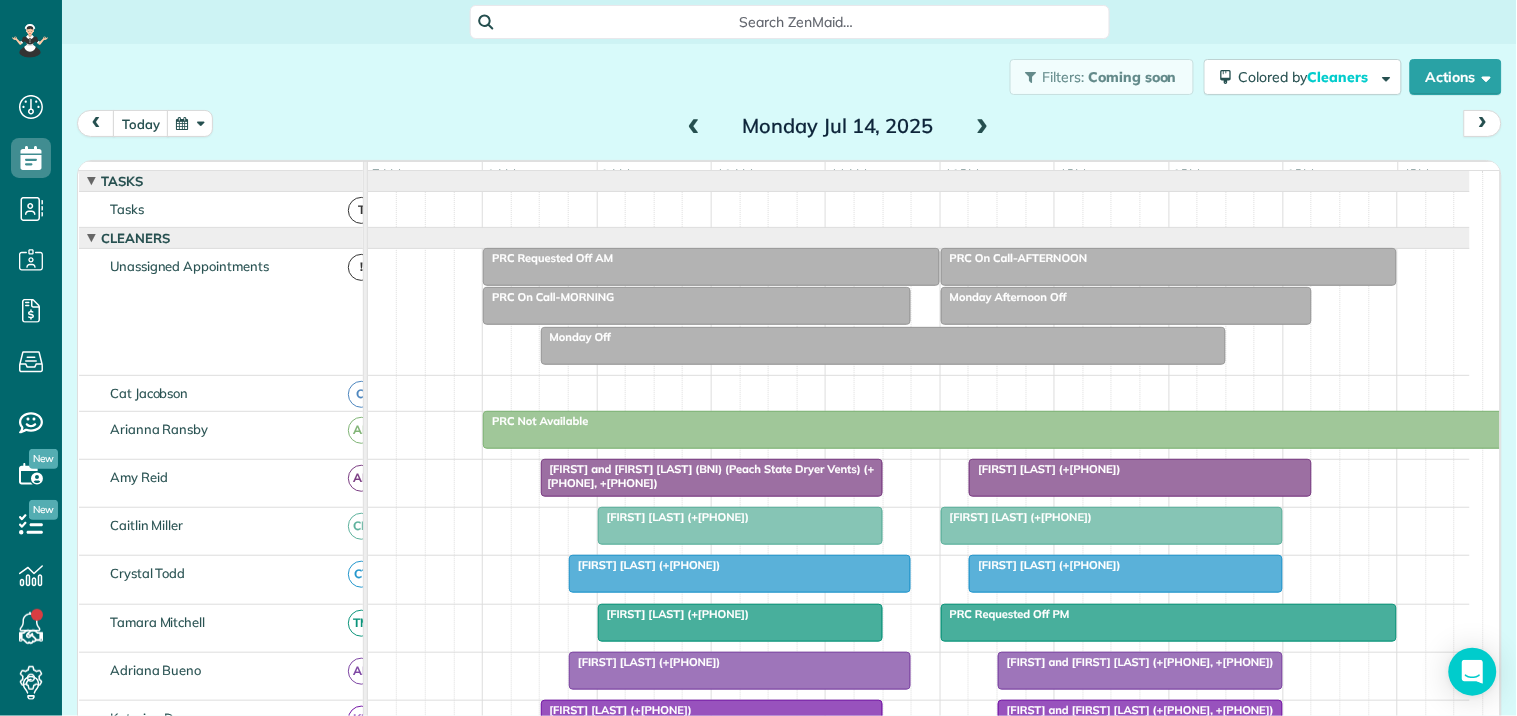 scroll, scrollTop: 121, scrollLeft: 0, axis: vertical 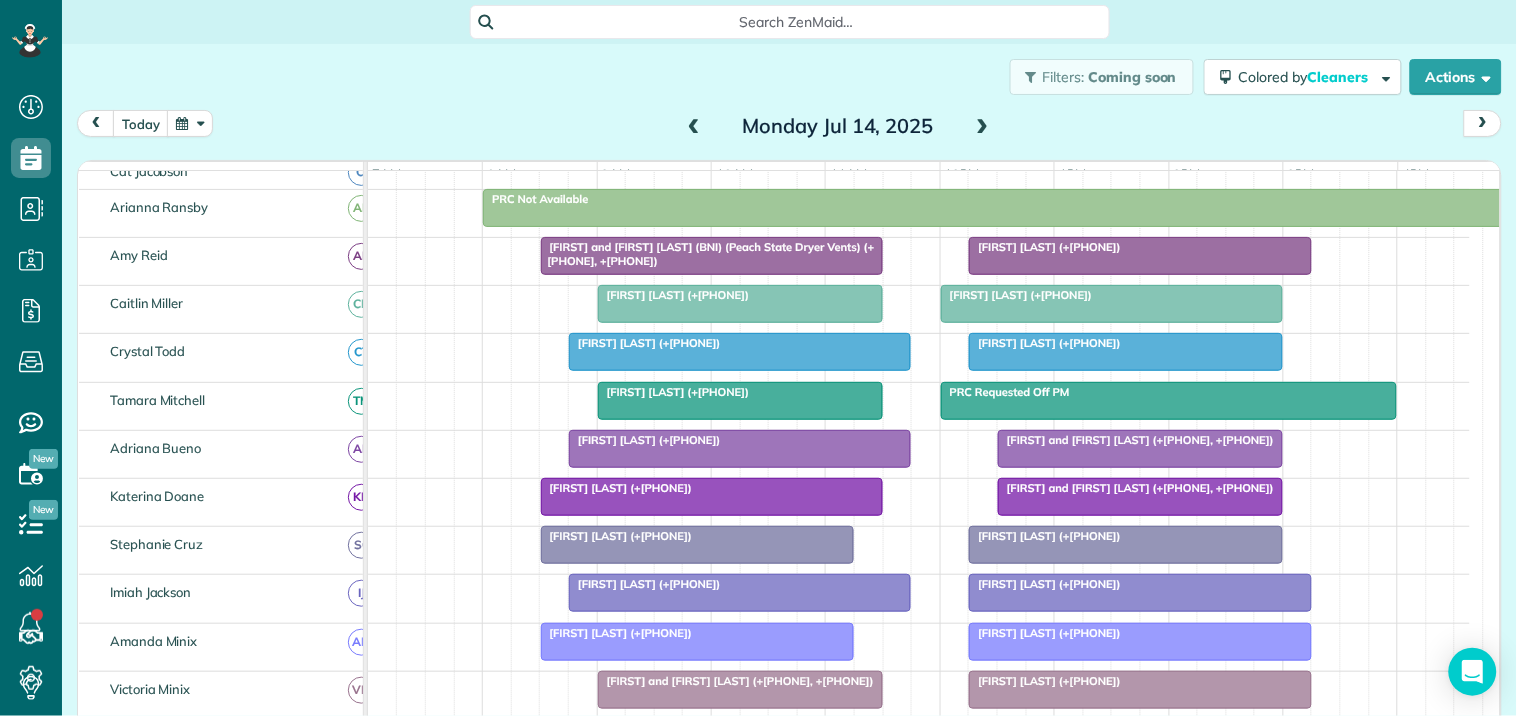 click at bounding box center [983, 127] 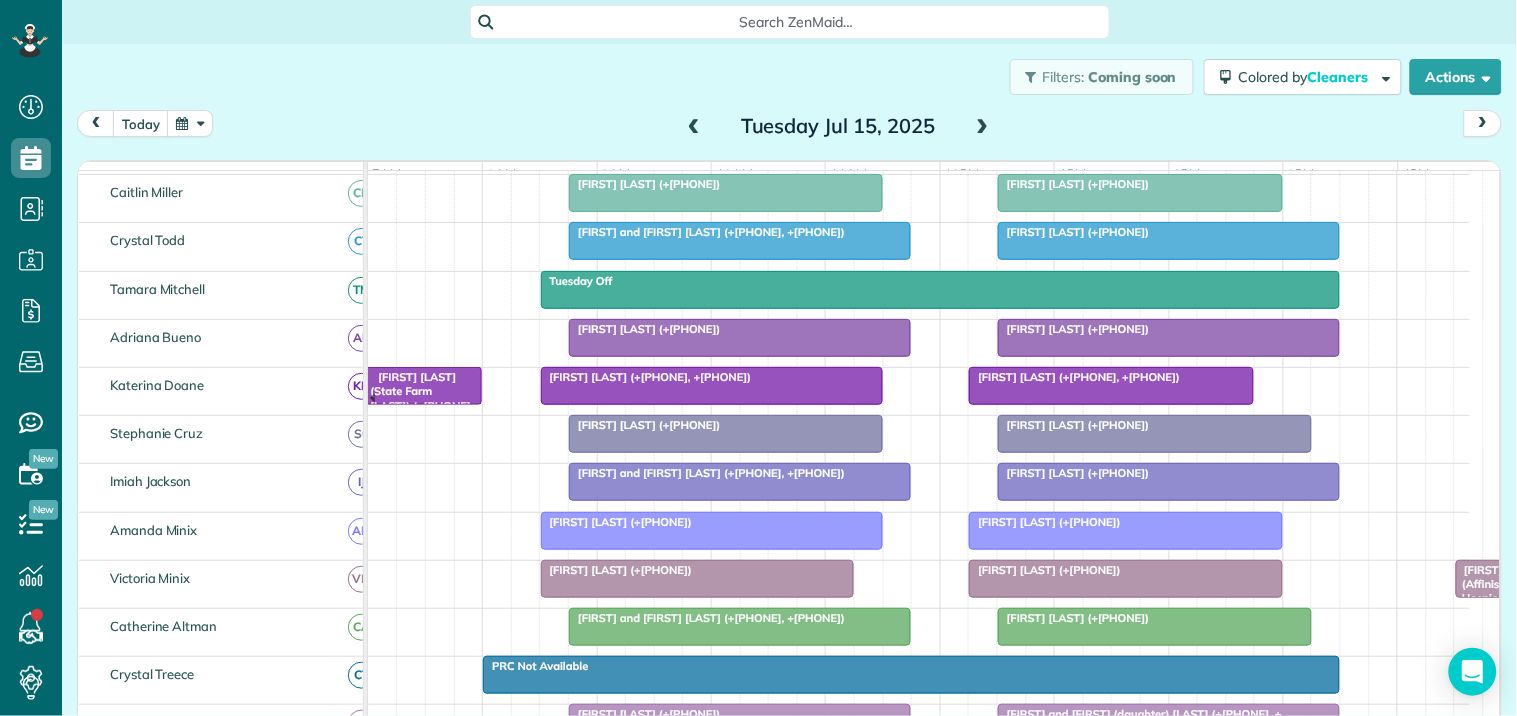 click at bounding box center (983, 127) 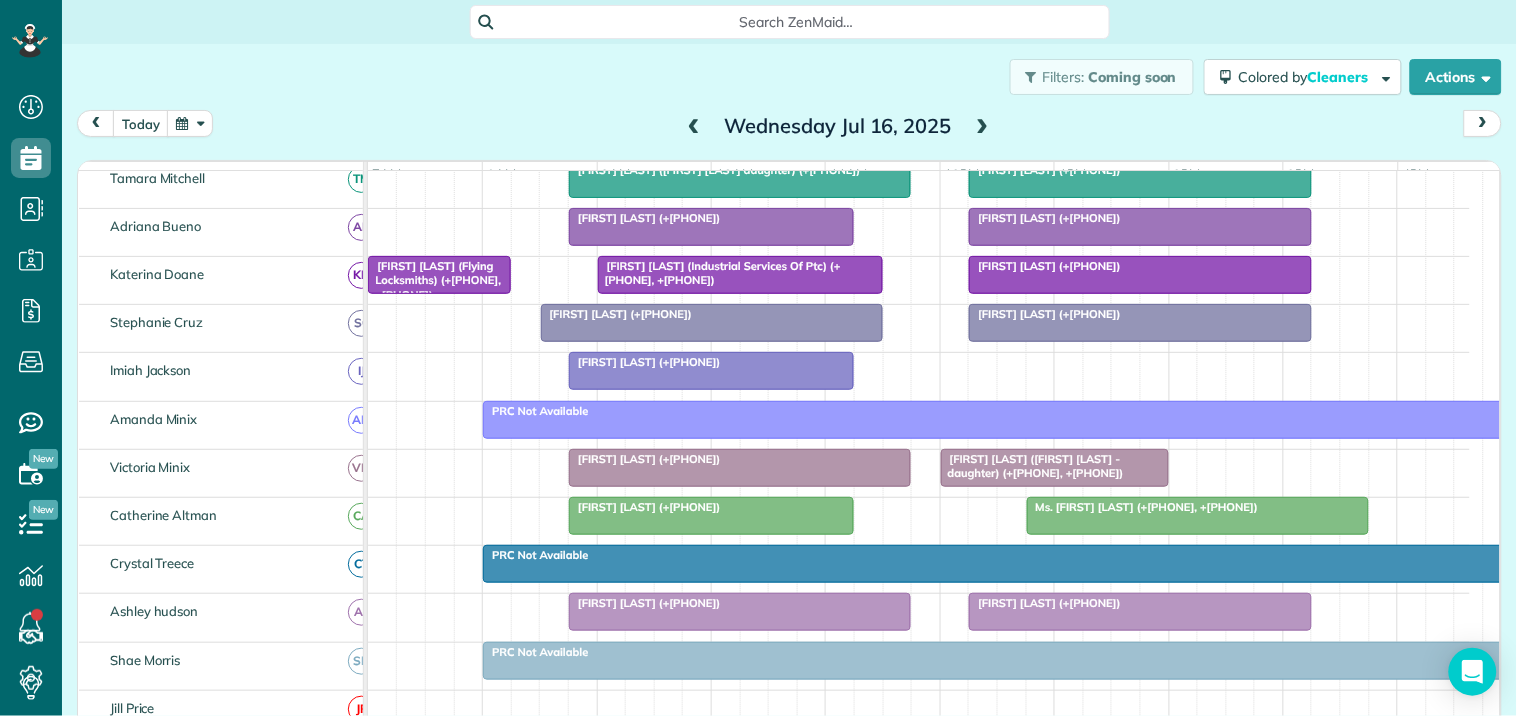 click at bounding box center (694, 127) 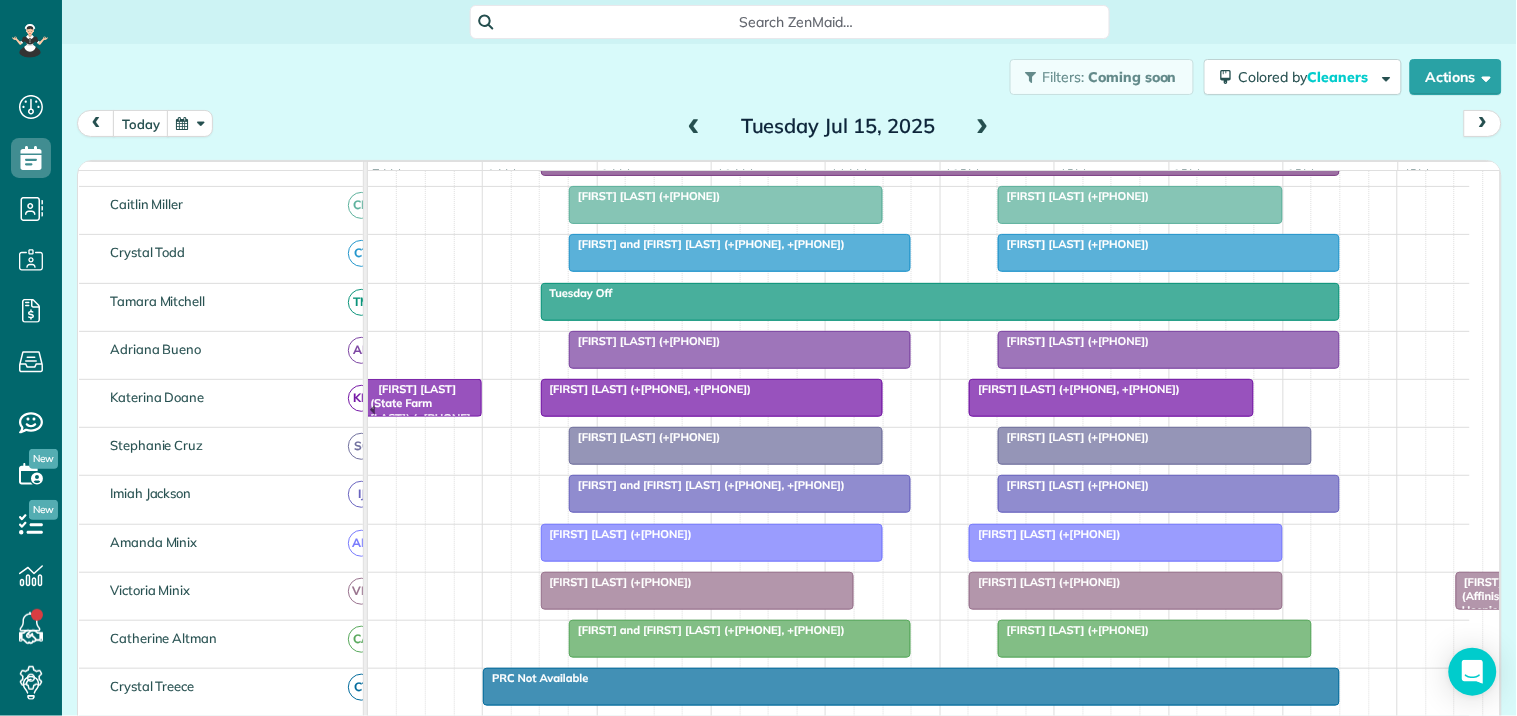 click at bounding box center (983, 127) 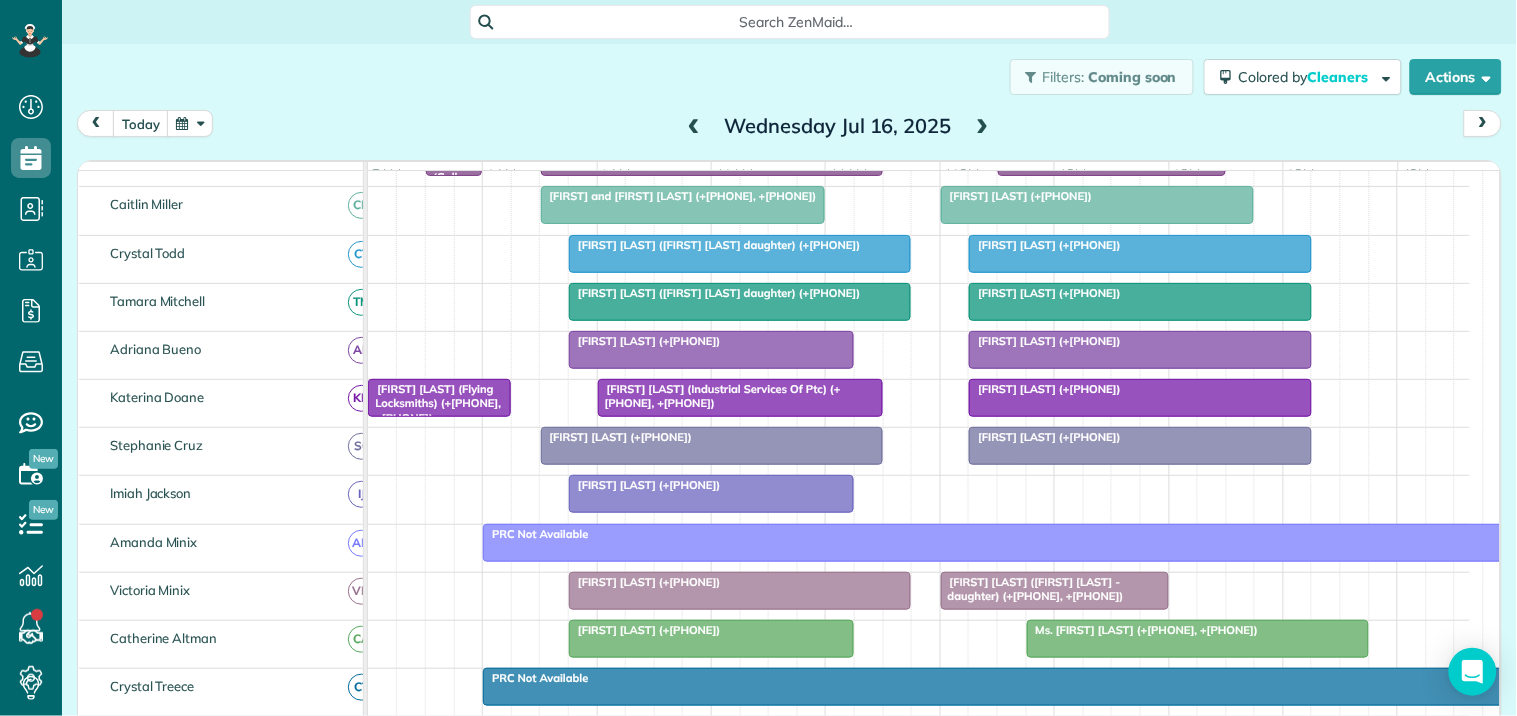 click at bounding box center [983, 127] 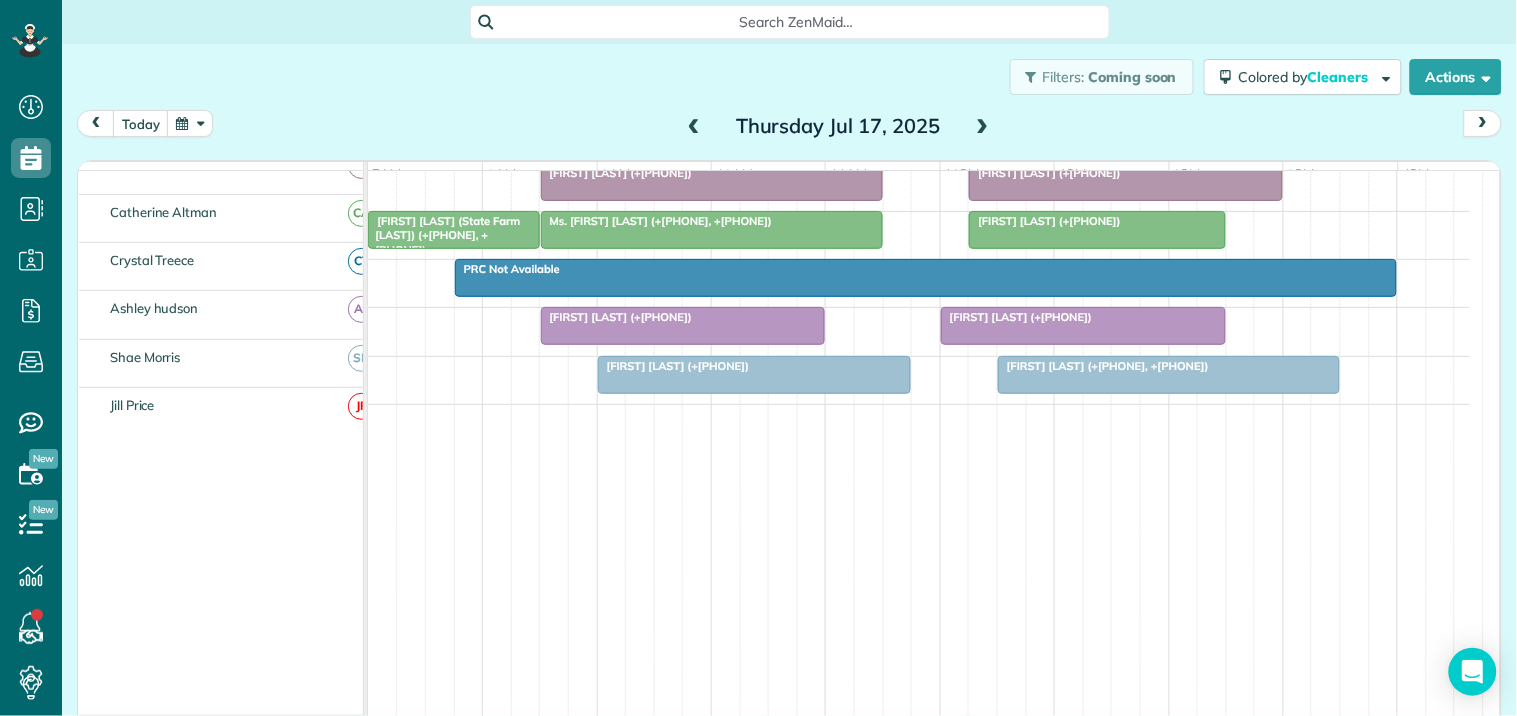click at bounding box center (983, 127) 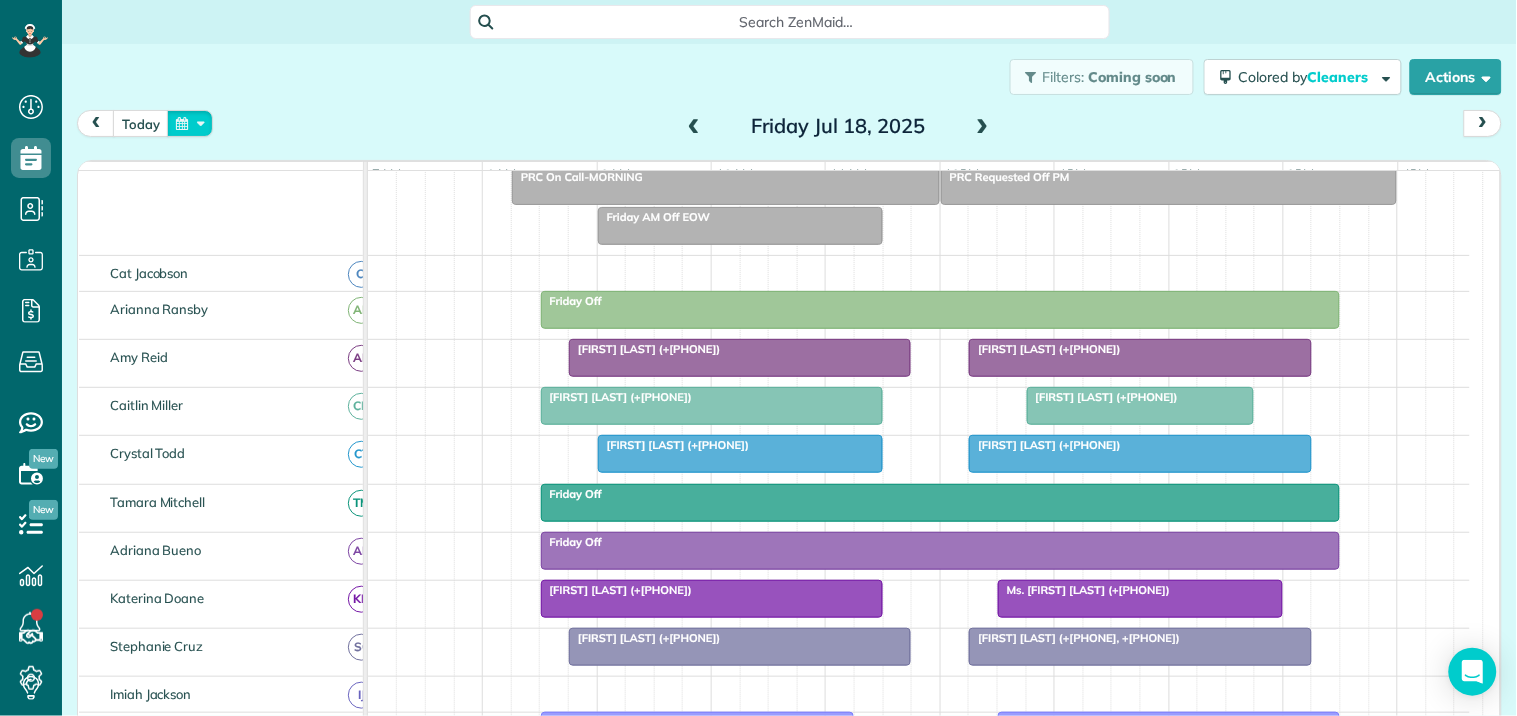 click at bounding box center (190, 123) 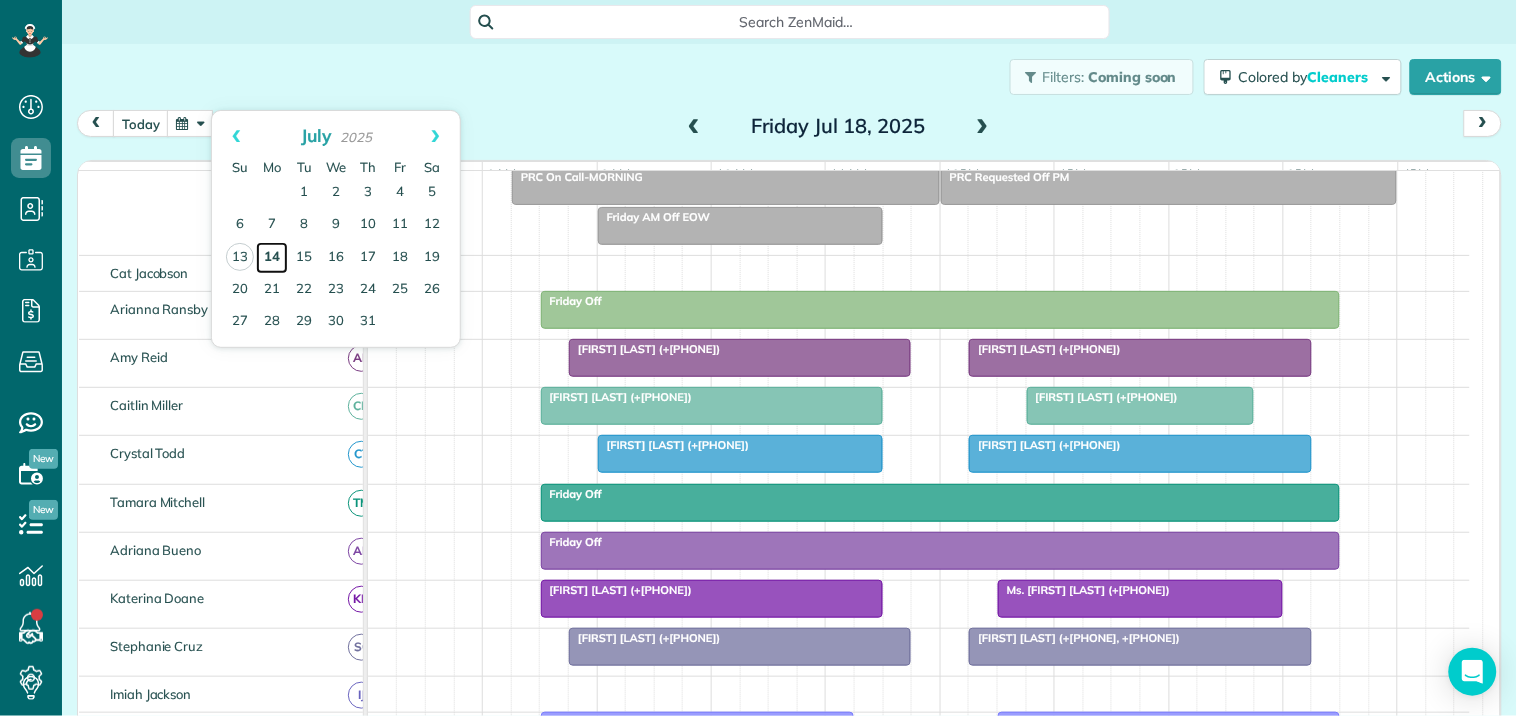 click on "14" at bounding box center (272, 258) 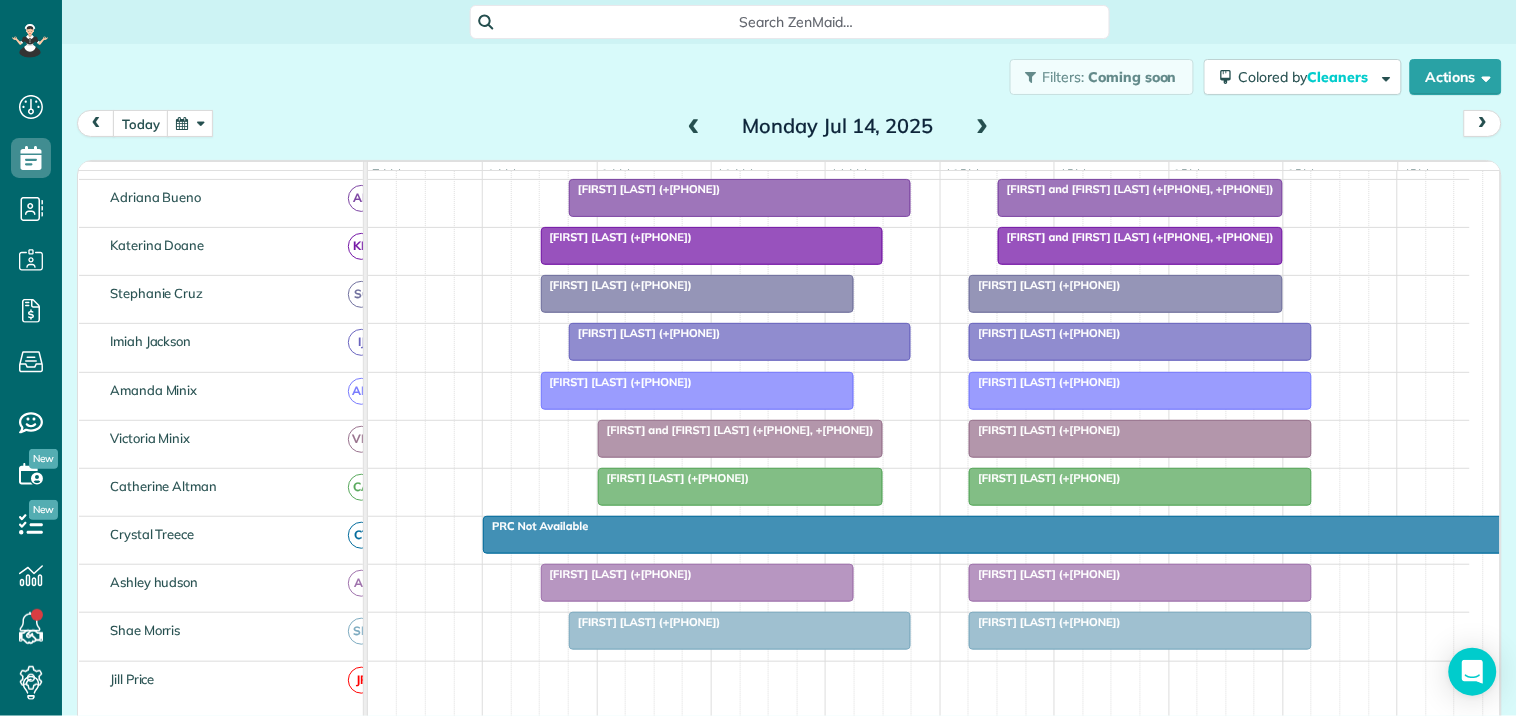 click at bounding box center (1140, 439) 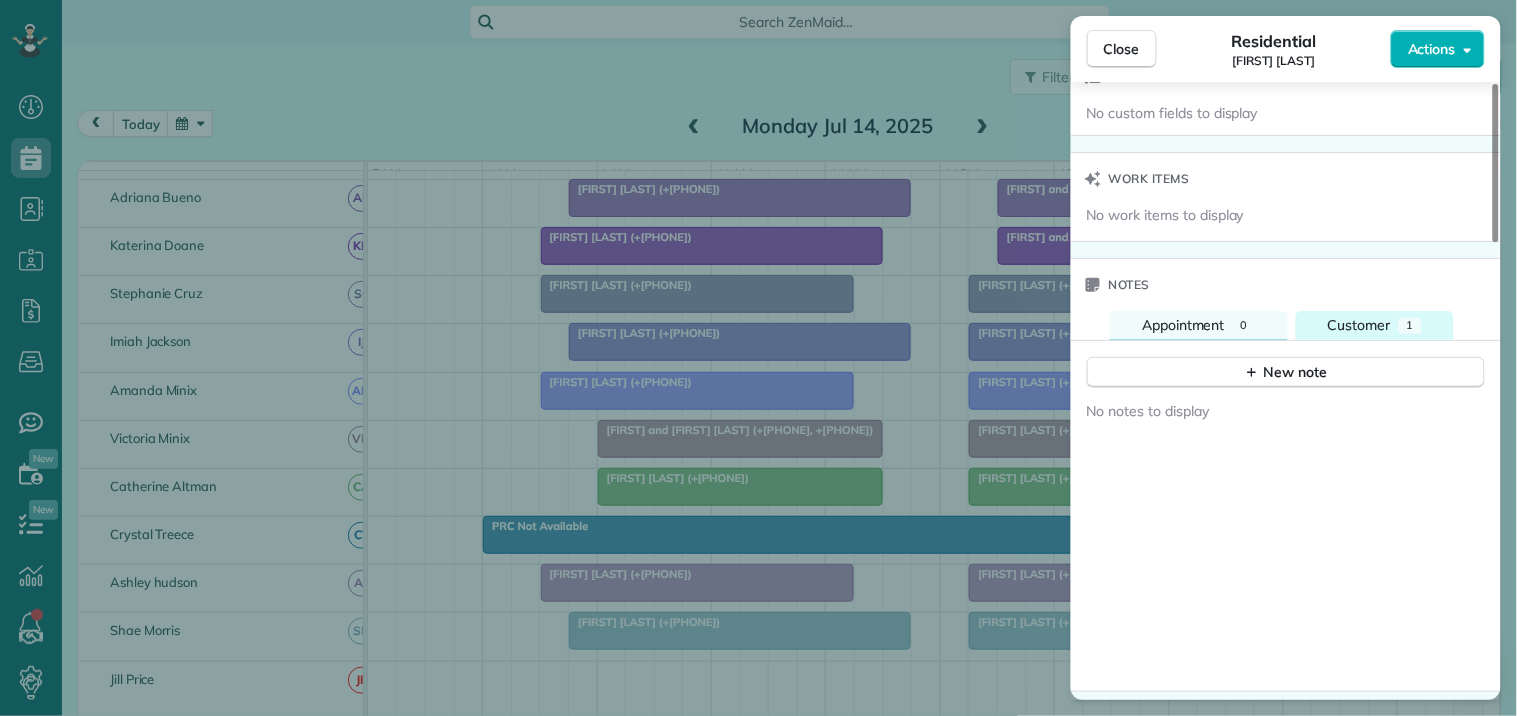 click on "Customer" at bounding box center [1359, 325] 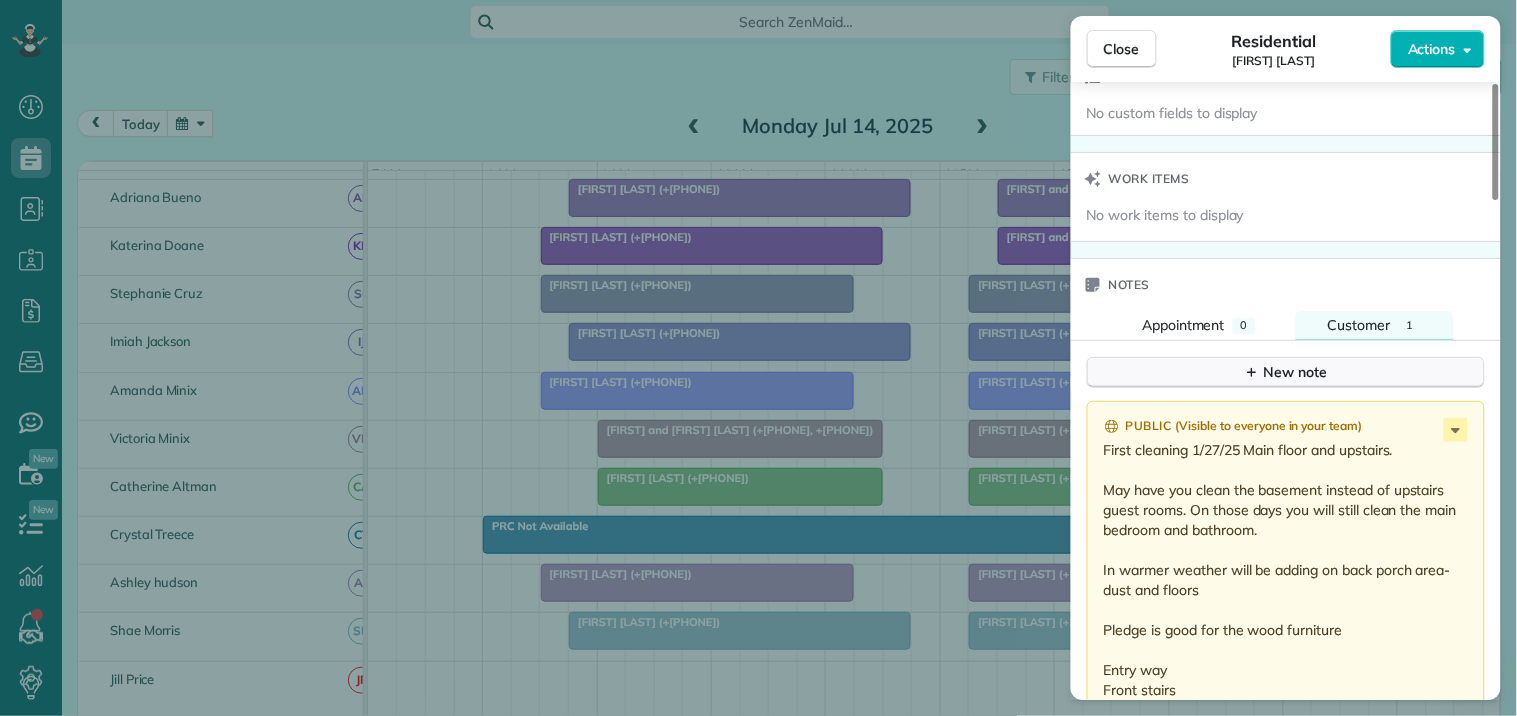 scroll, scrollTop: 1676, scrollLeft: 0, axis: vertical 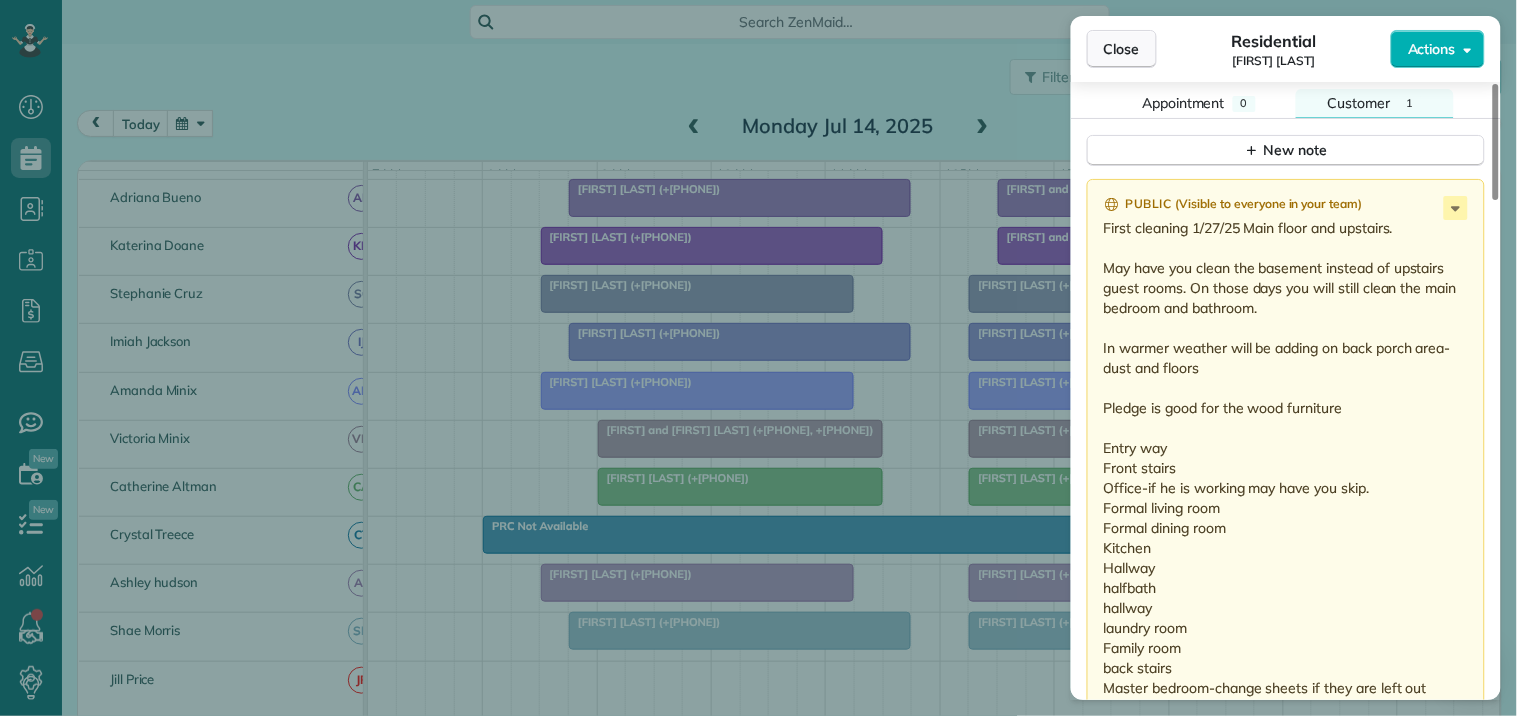 click on "Close" at bounding box center [1122, 49] 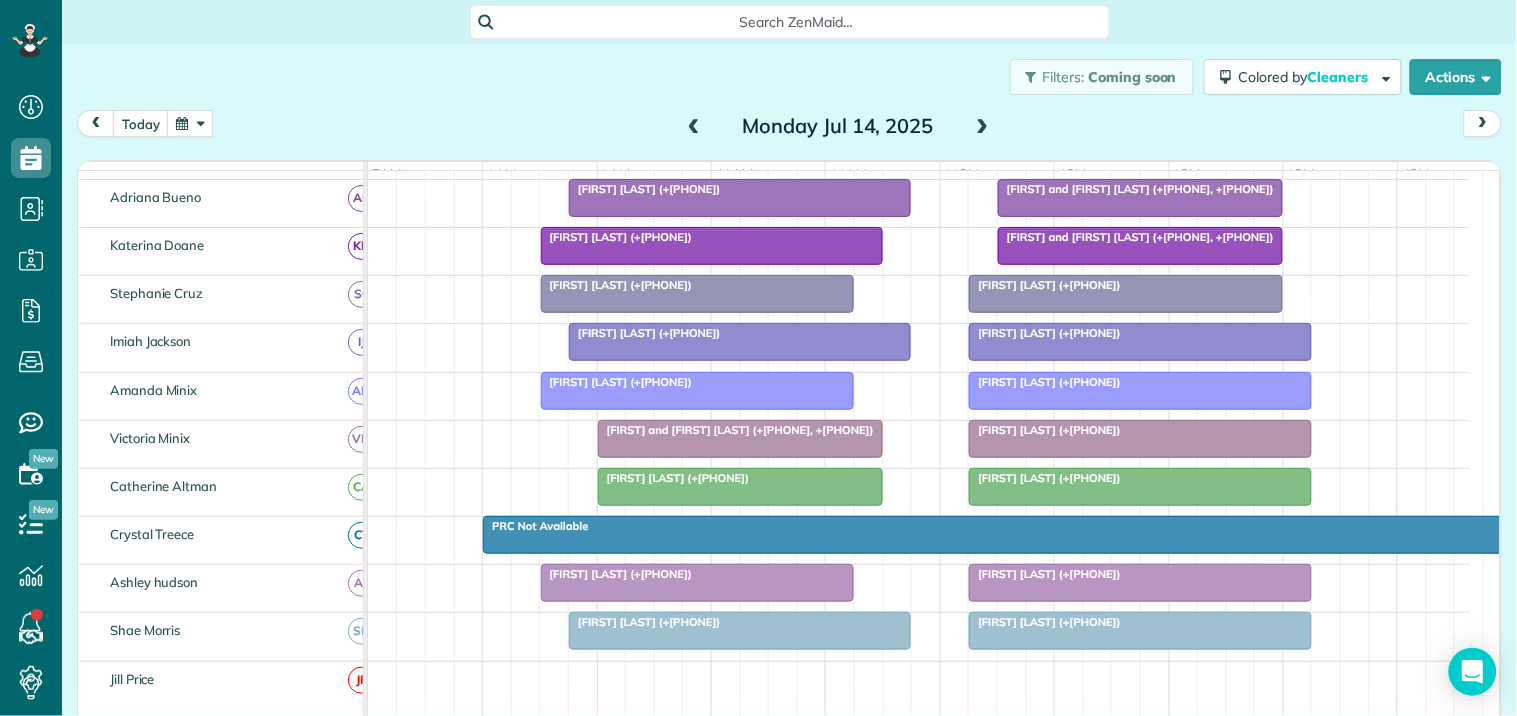 scroll, scrollTop: 362, scrollLeft: 0, axis: vertical 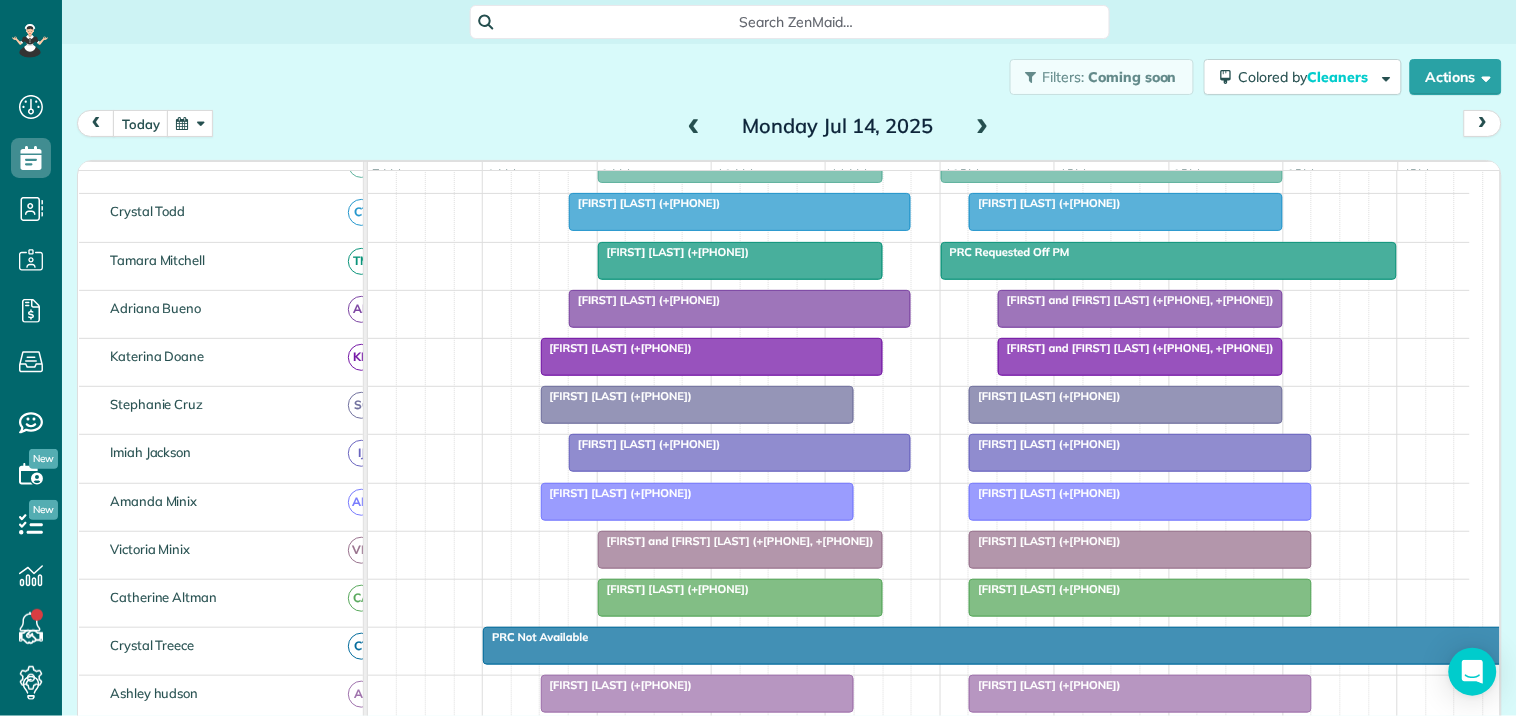 click at bounding box center (1140, 550) 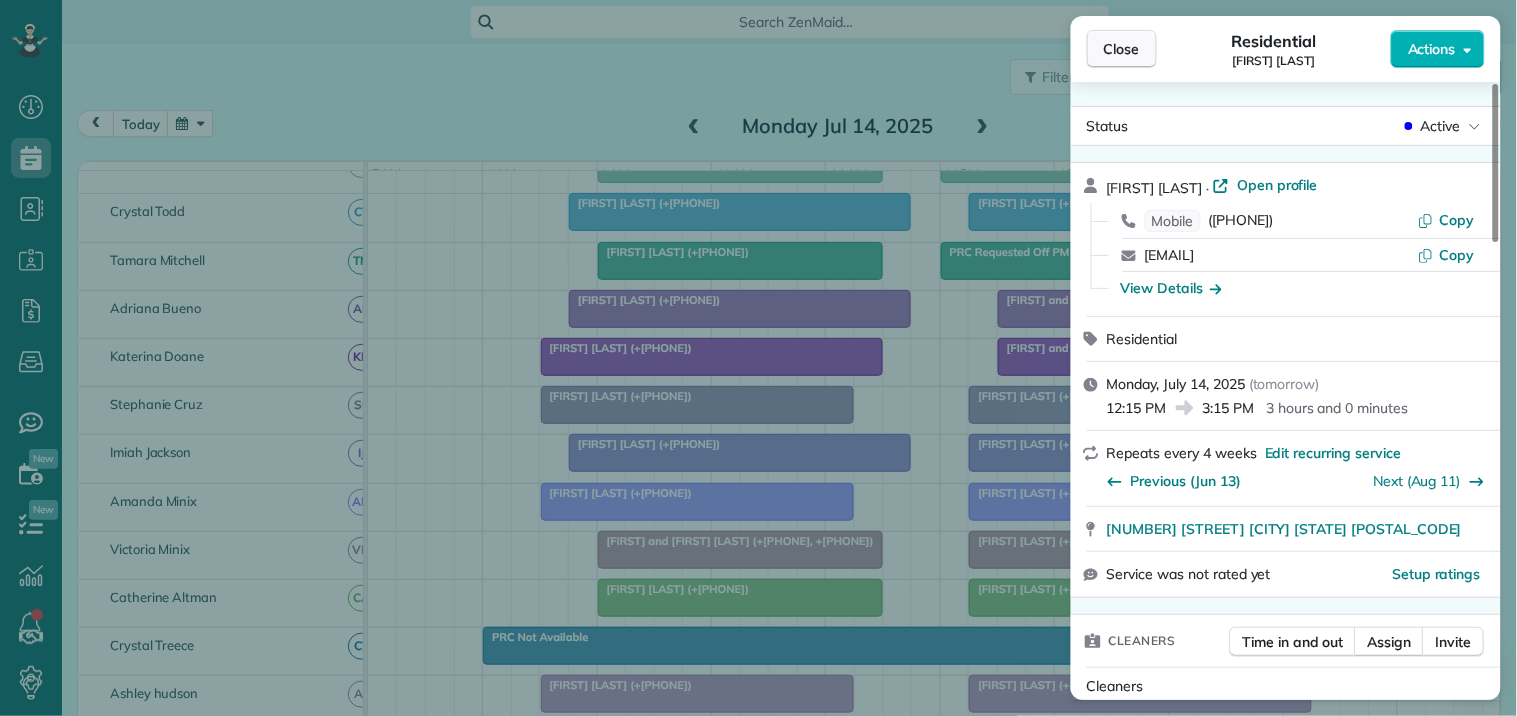 click on "Close" at bounding box center (1122, 49) 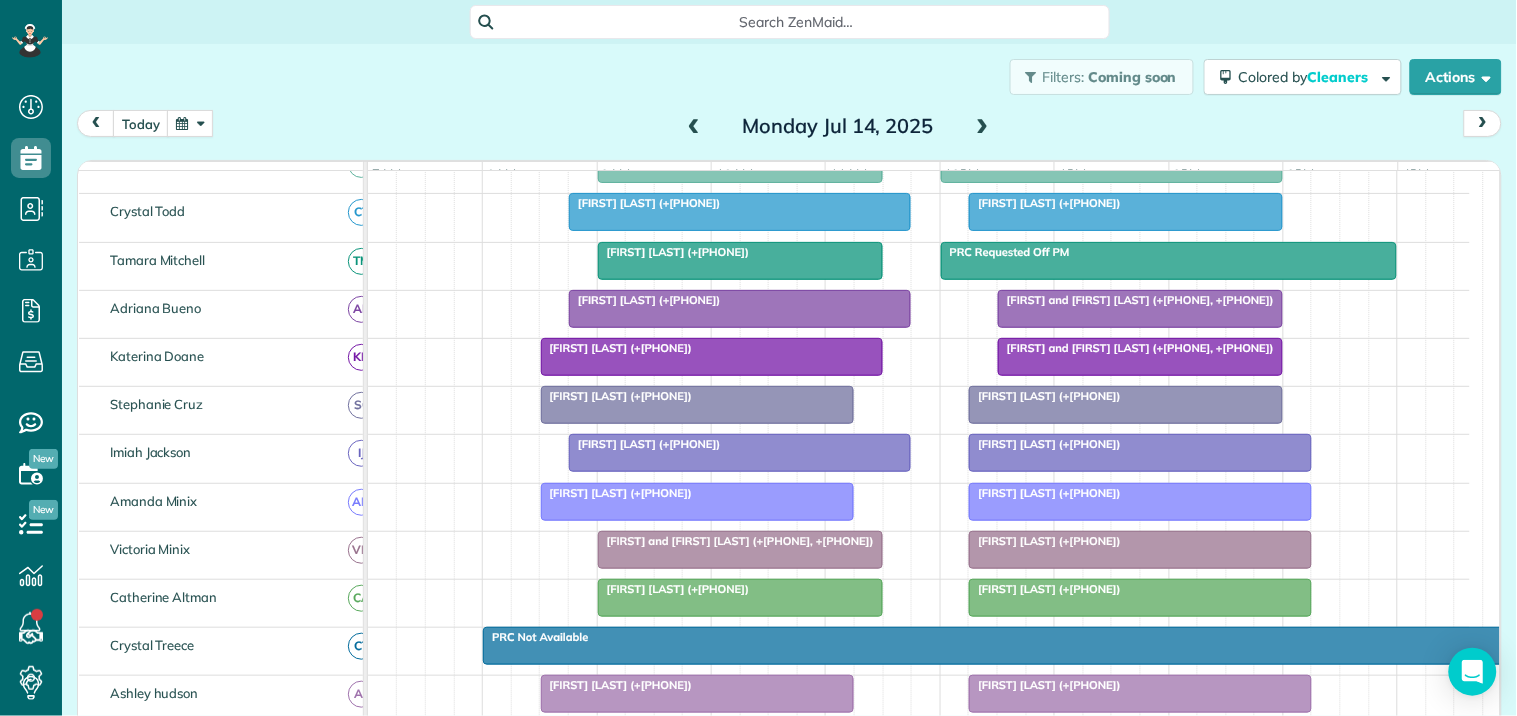 click at bounding box center [1140, 550] 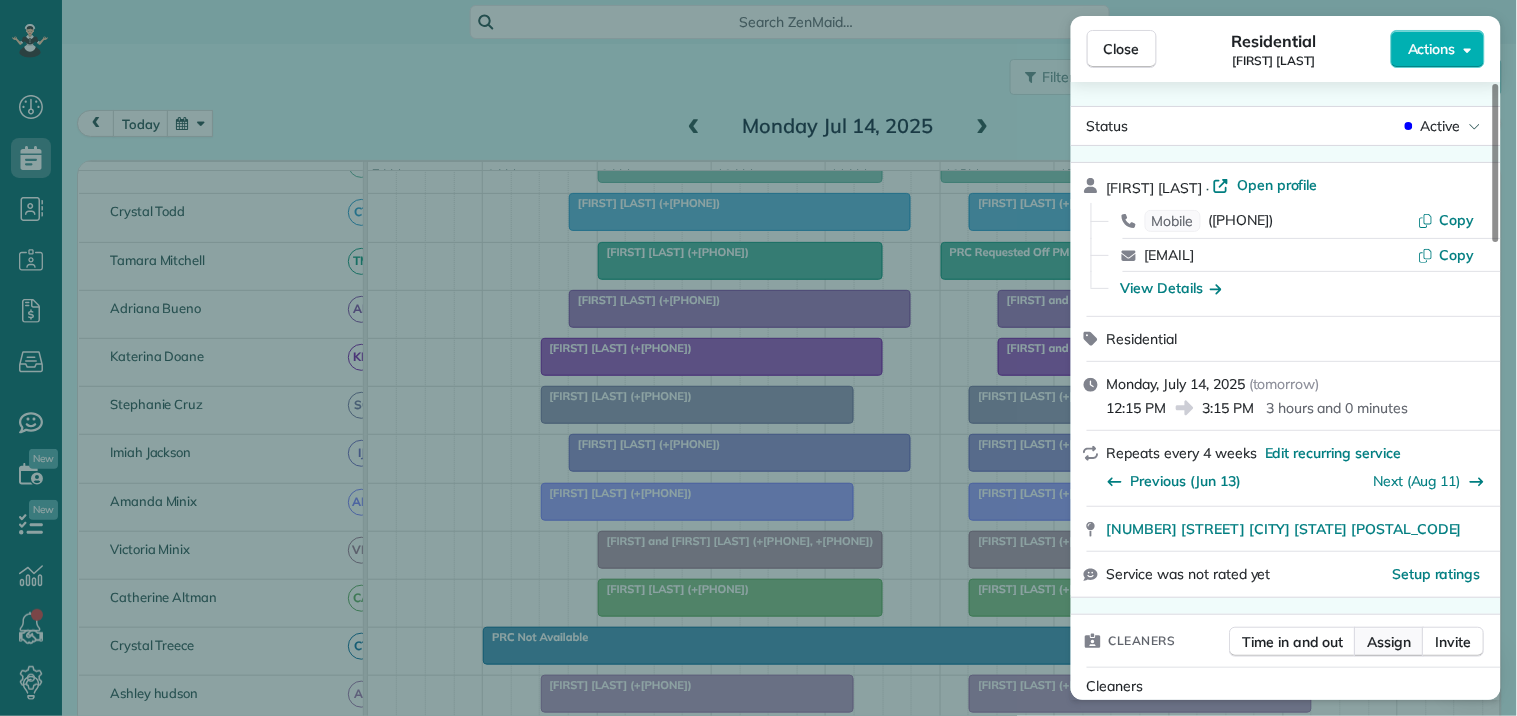 click on "Assign" at bounding box center [1390, 642] 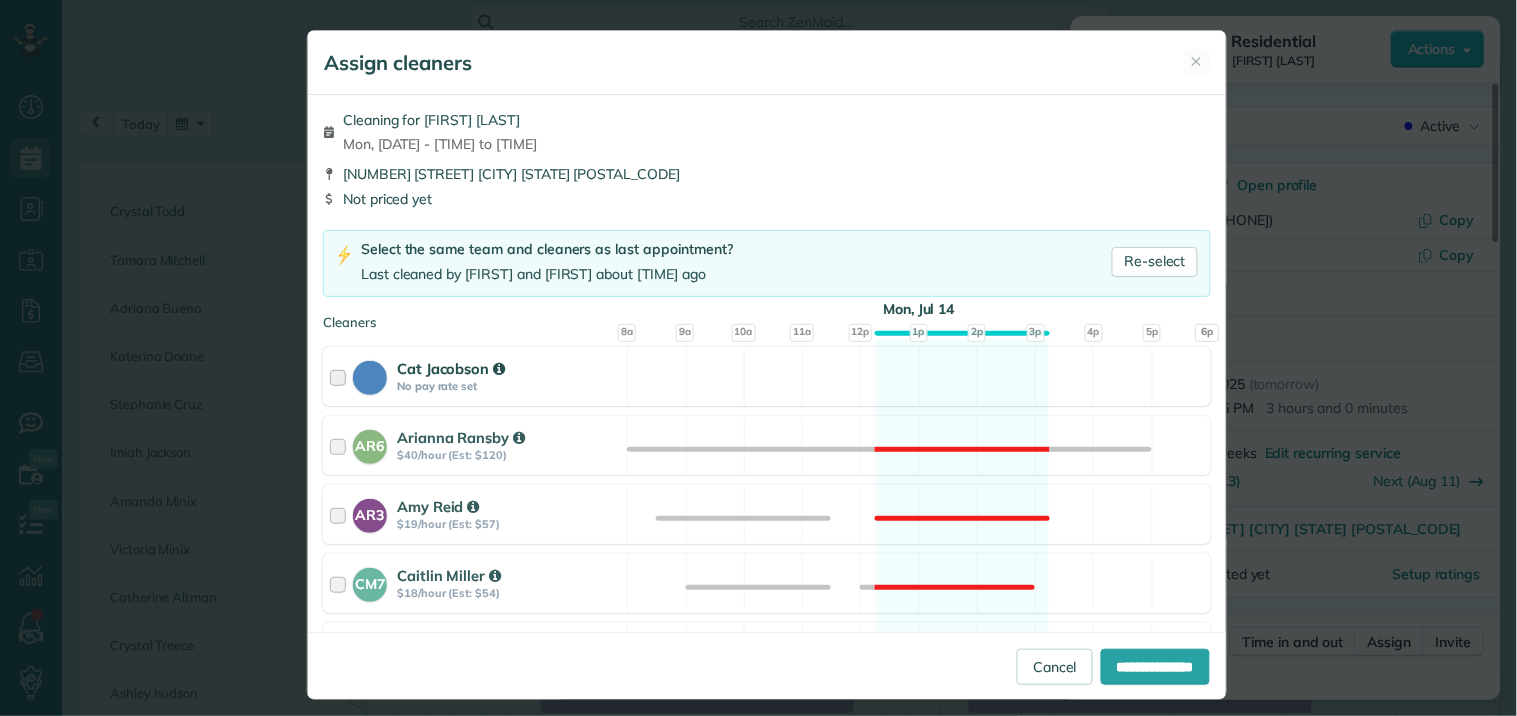 click on "Cat Jacobson
No pay rate set
Available" at bounding box center (767, 376) 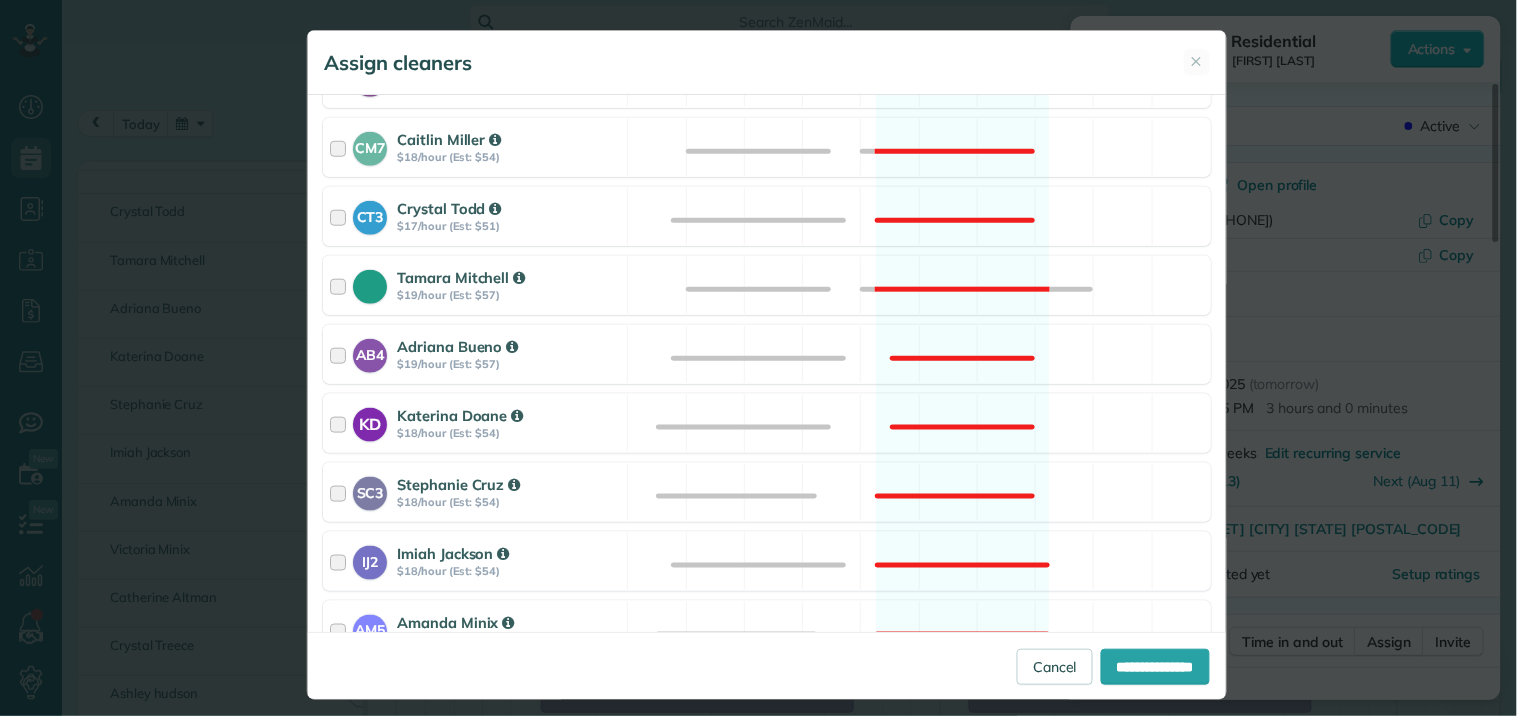 scroll, scrollTop: 666, scrollLeft: 0, axis: vertical 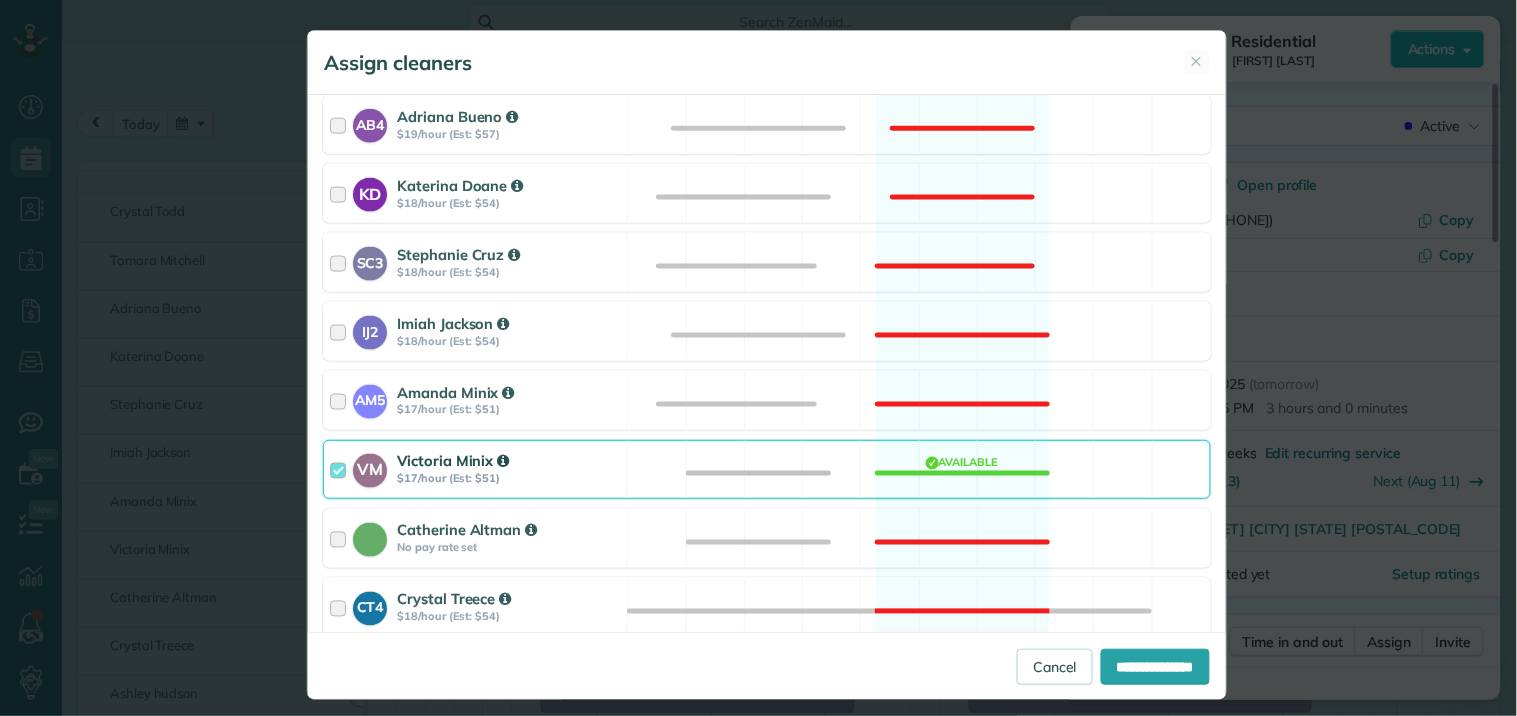 click on "VM
Victoria Minix
$17/hour (Est: $51)
Available" at bounding box center (767, 469) 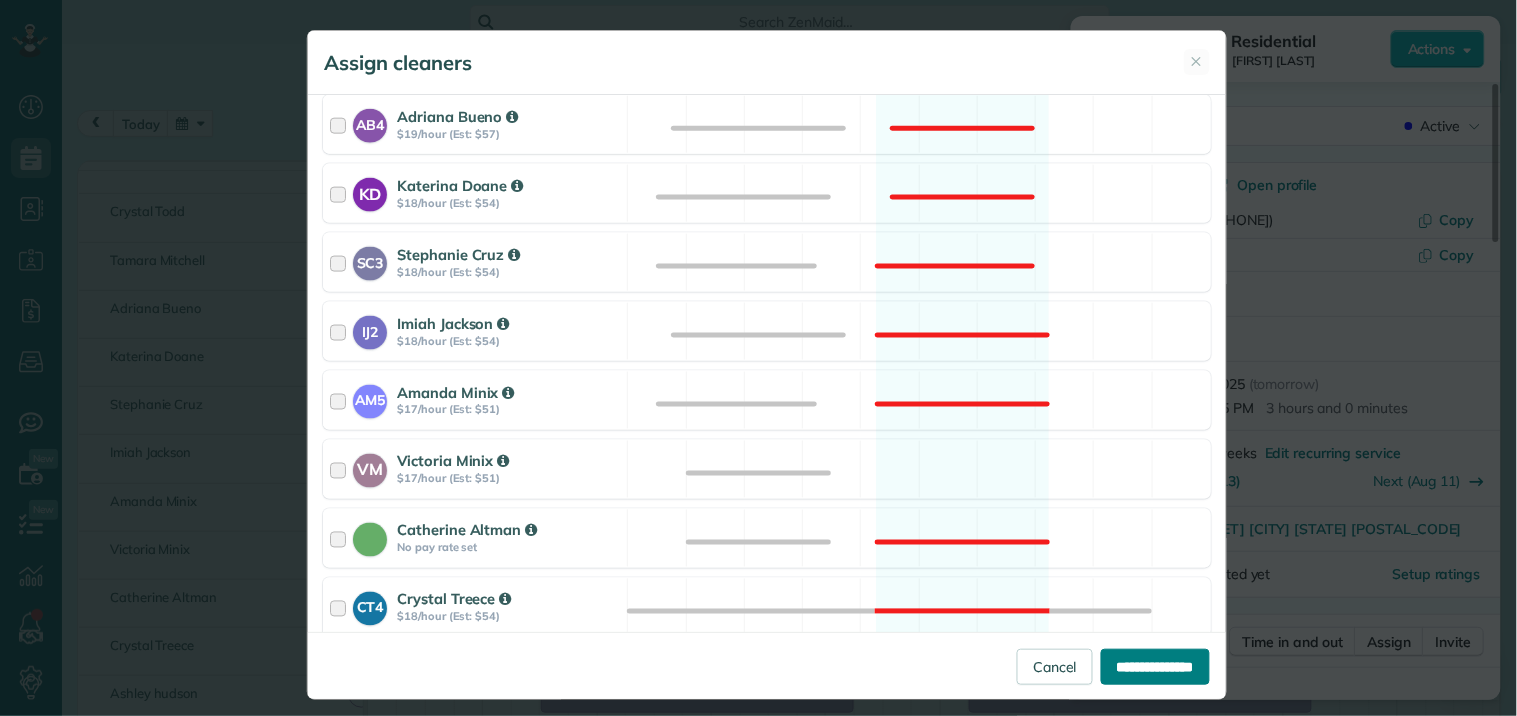 click on "**********" at bounding box center [1155, 667] 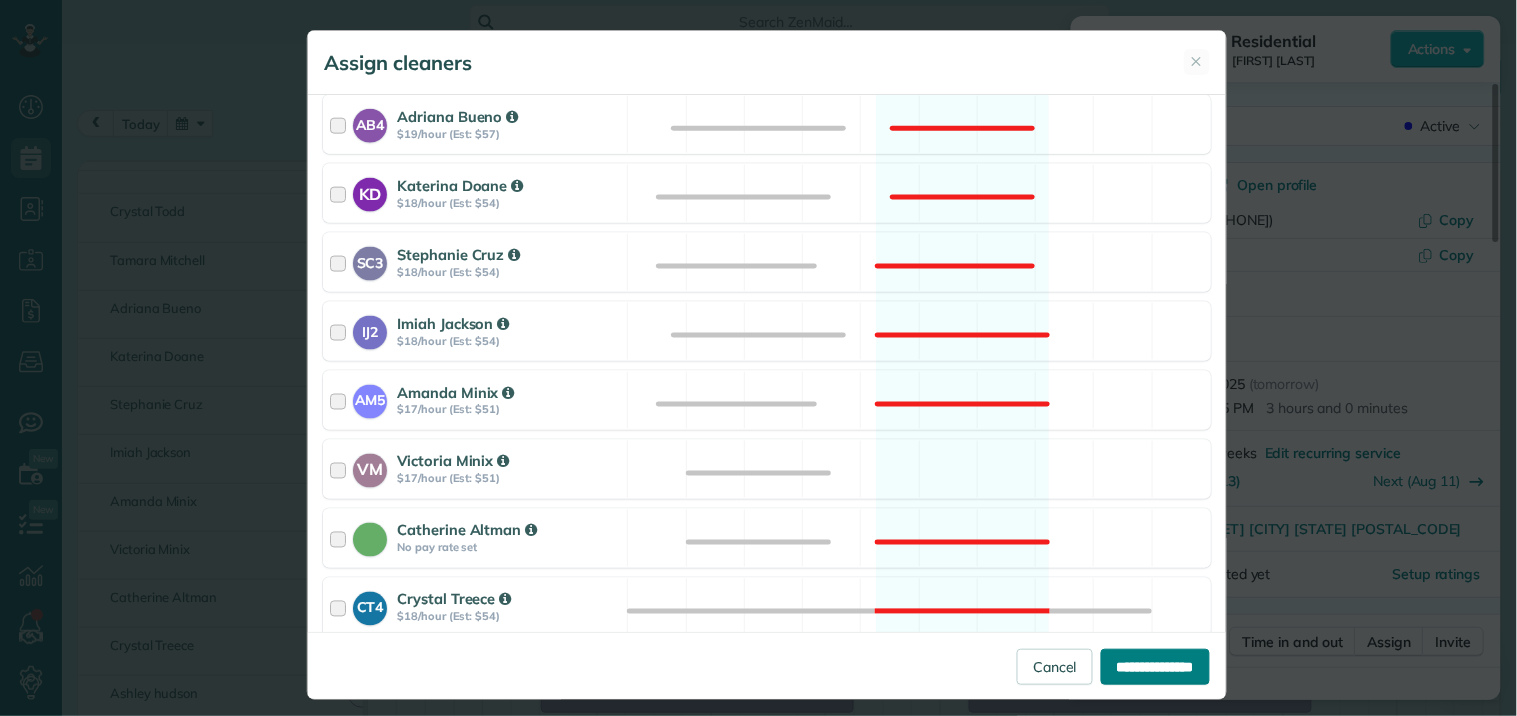 type on "**********" 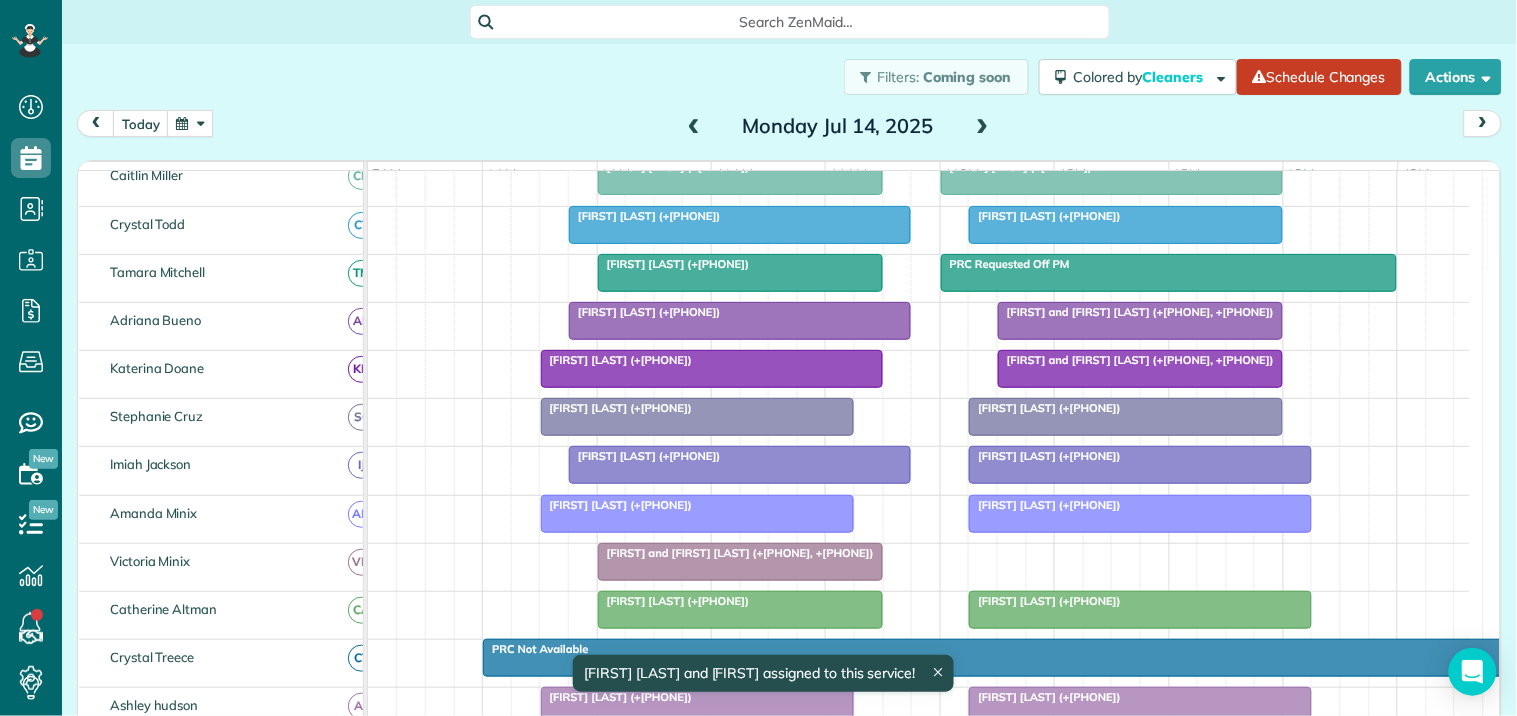 scroll, scrollTop: 374, scrollLeft: 0, axis: vertical 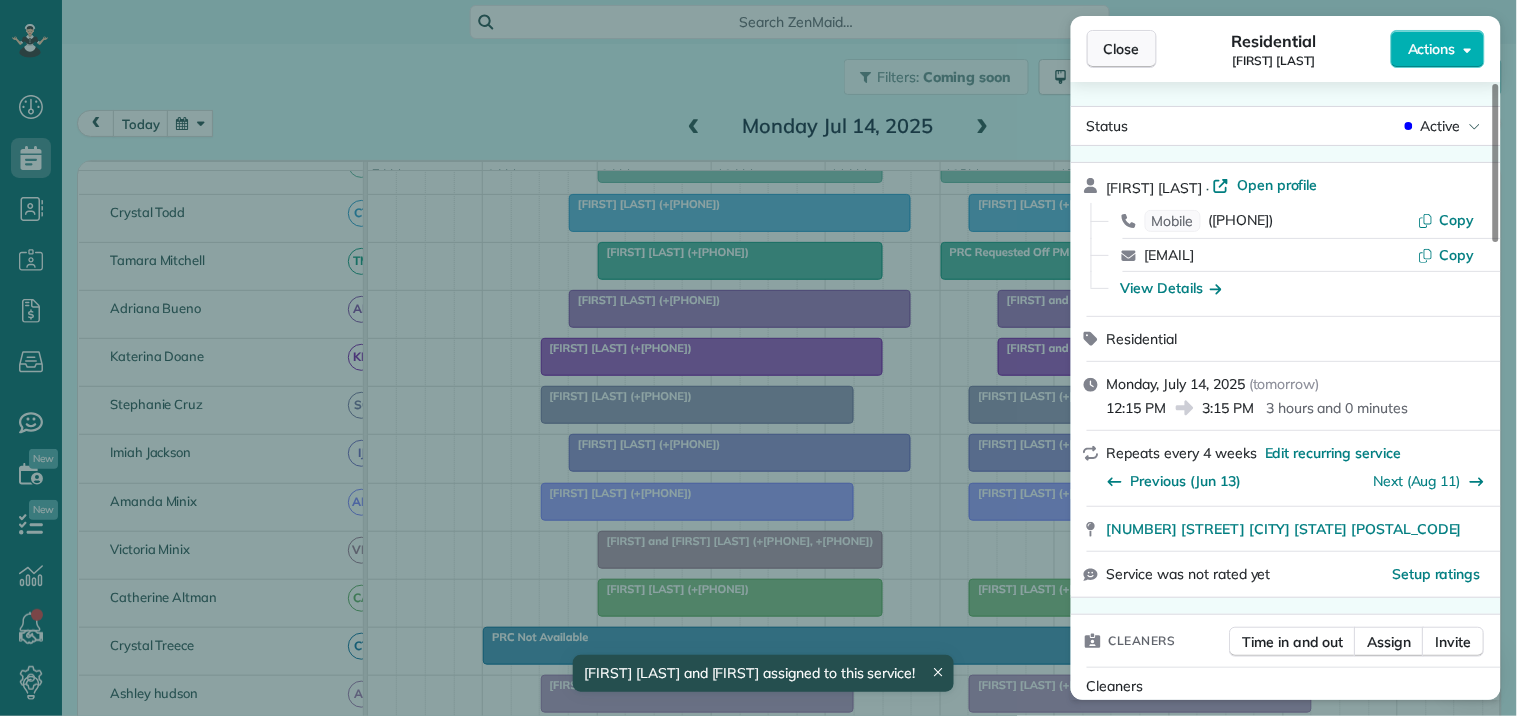 click on "Close" at bounding box center (1122, 49) 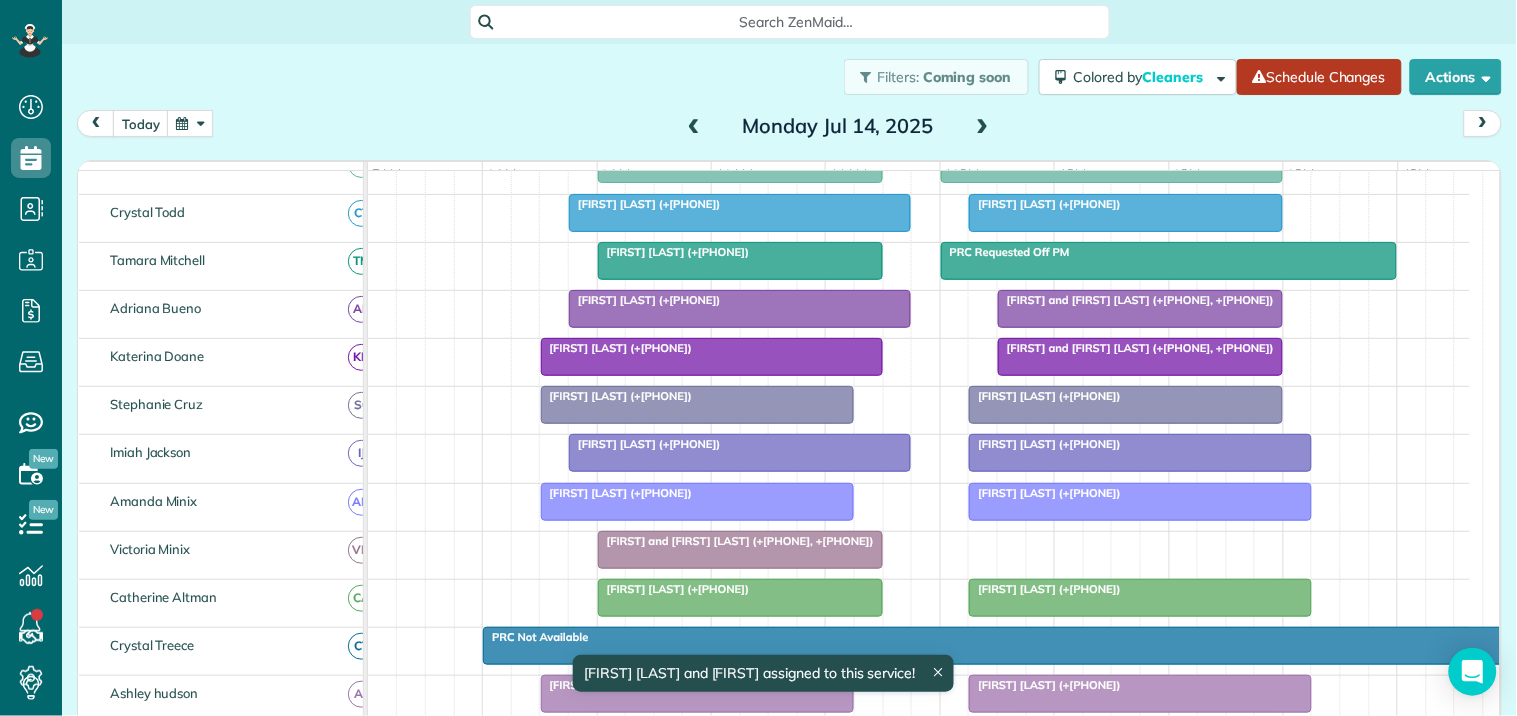 click on "Schedule Changes" at bounding box center [1319, 77] 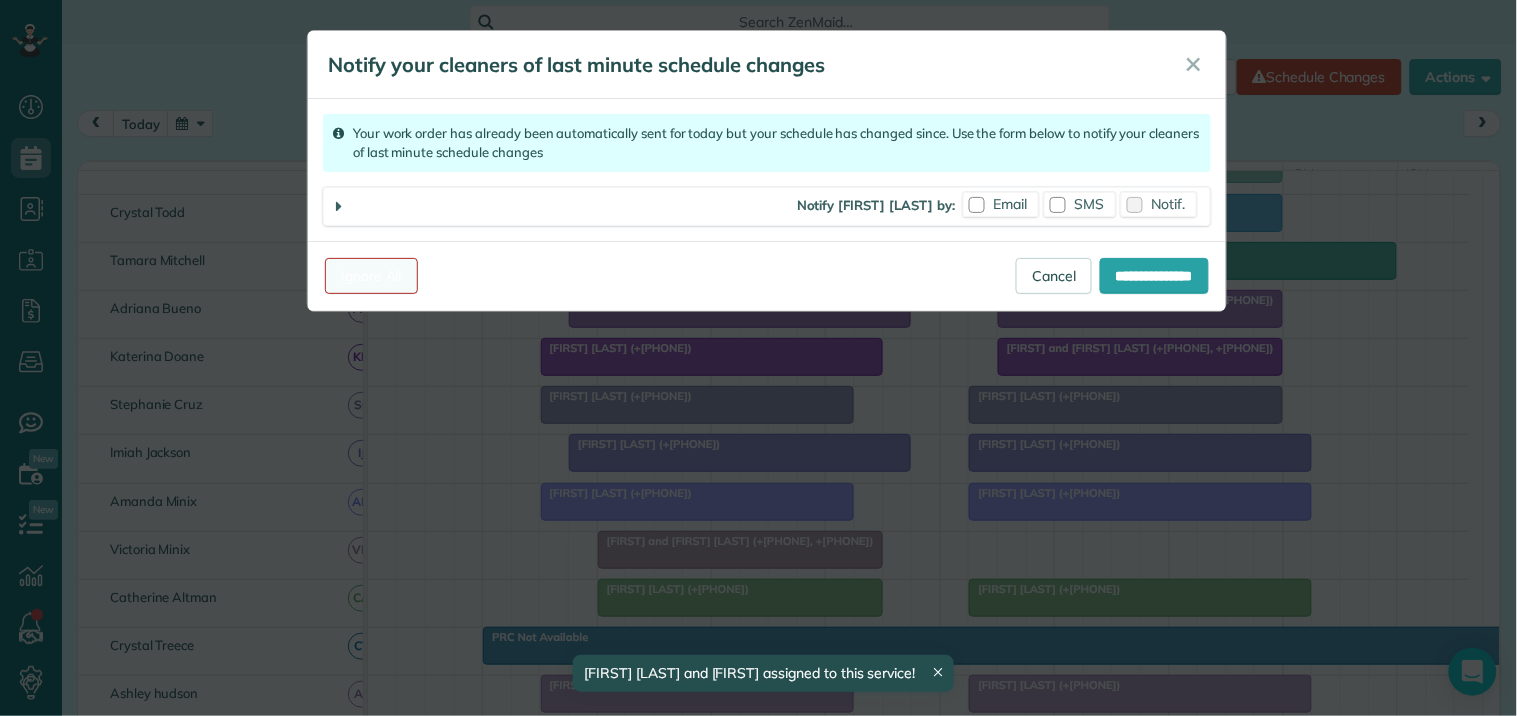 click on "Ignore All" at bounding box center [371, 276] 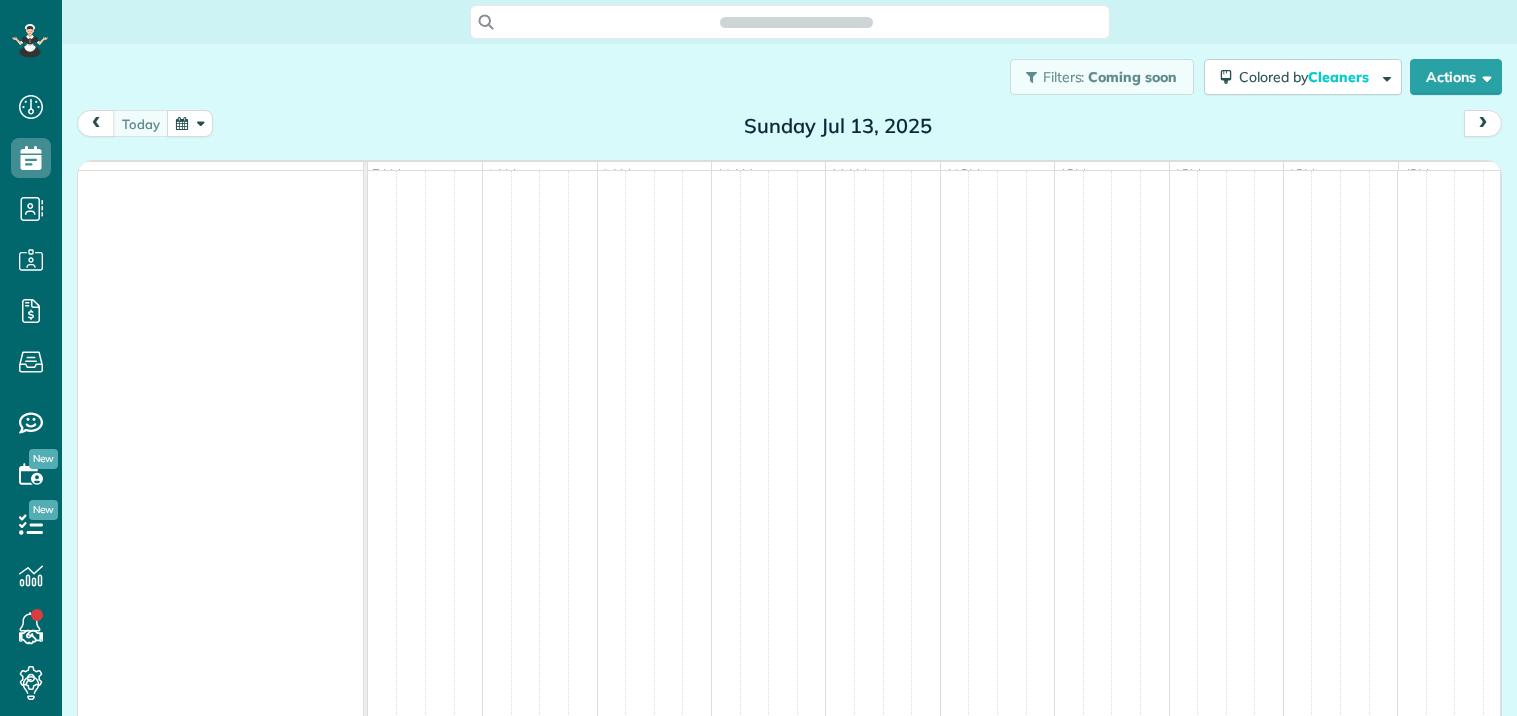 scroll, scrollTop: 0, scrollLeft: 0, axis: both 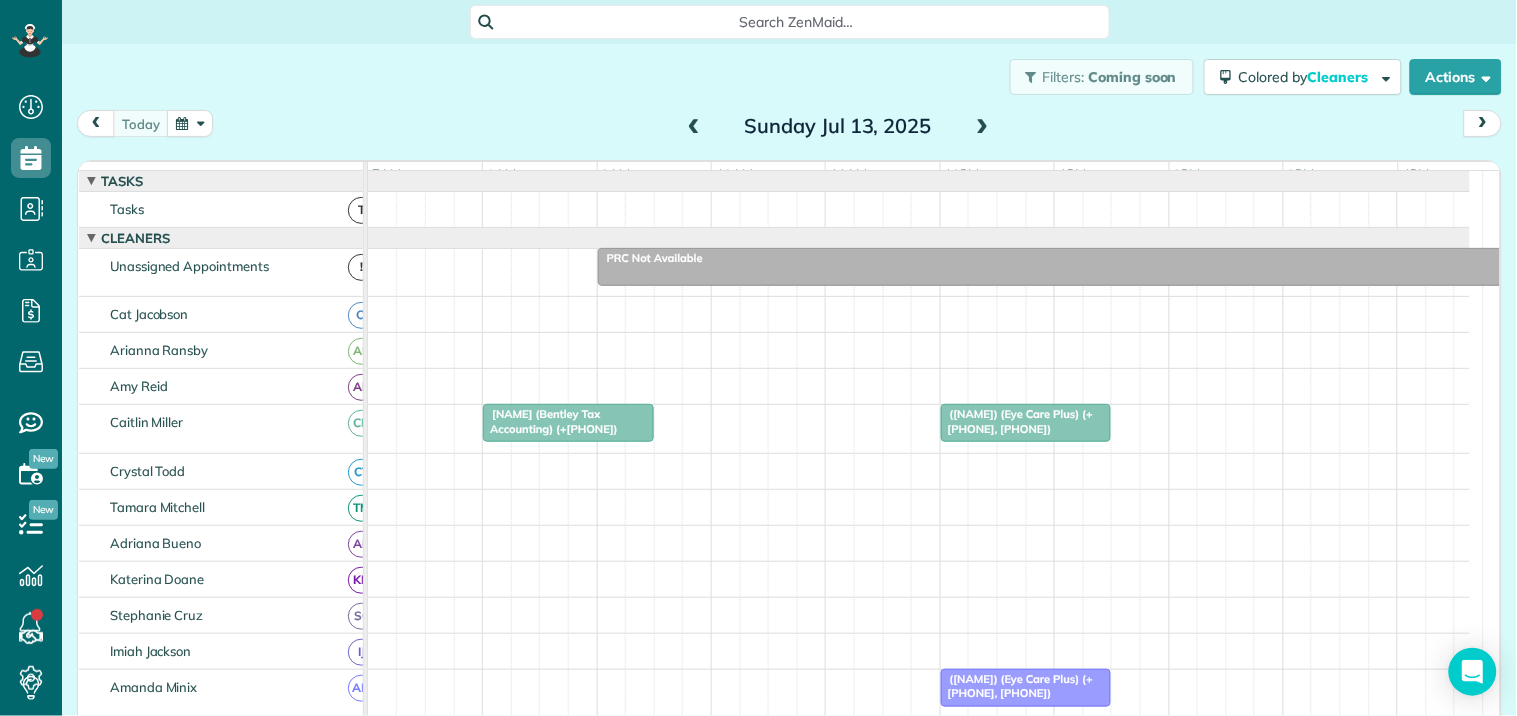 click at bounding box center [983, 127] 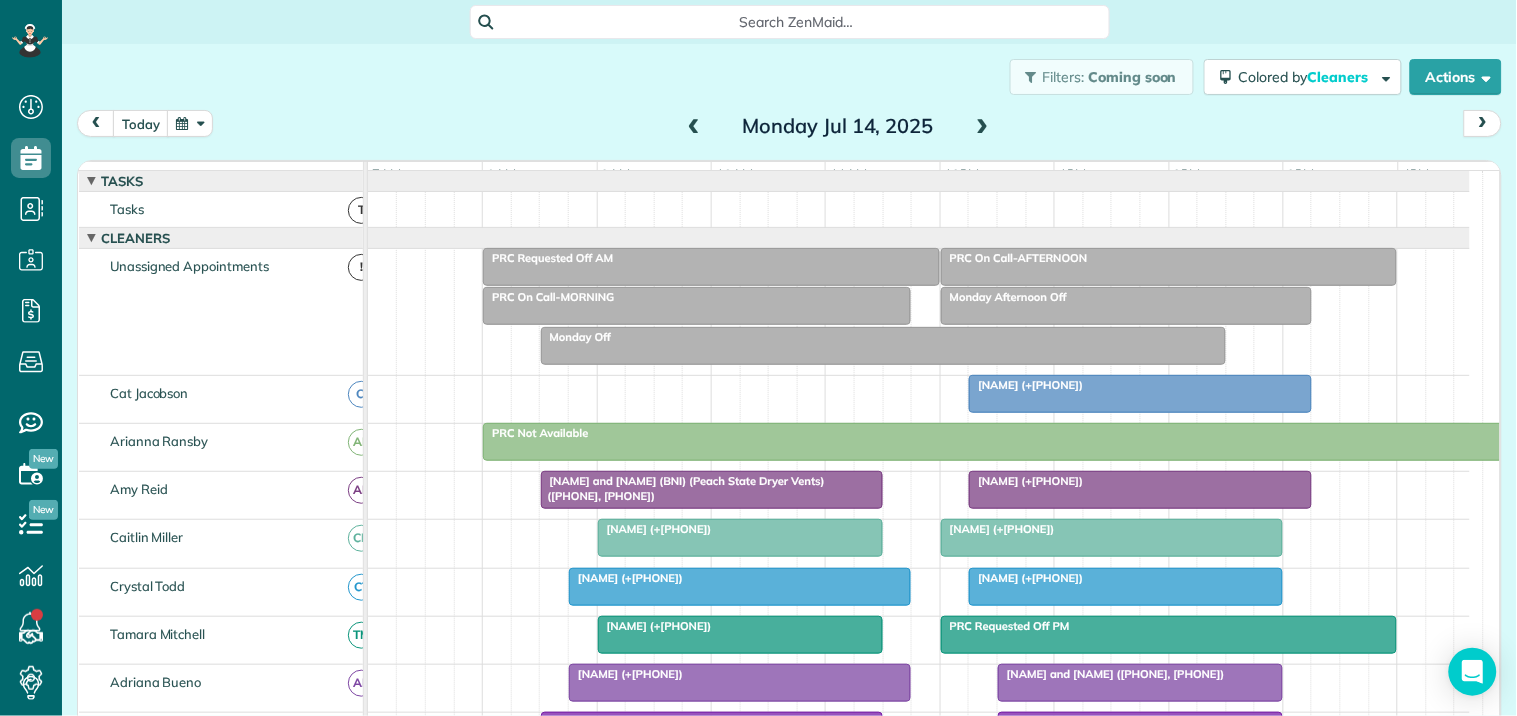 click on "PRC Not Available" at bounding box center (997, 433) 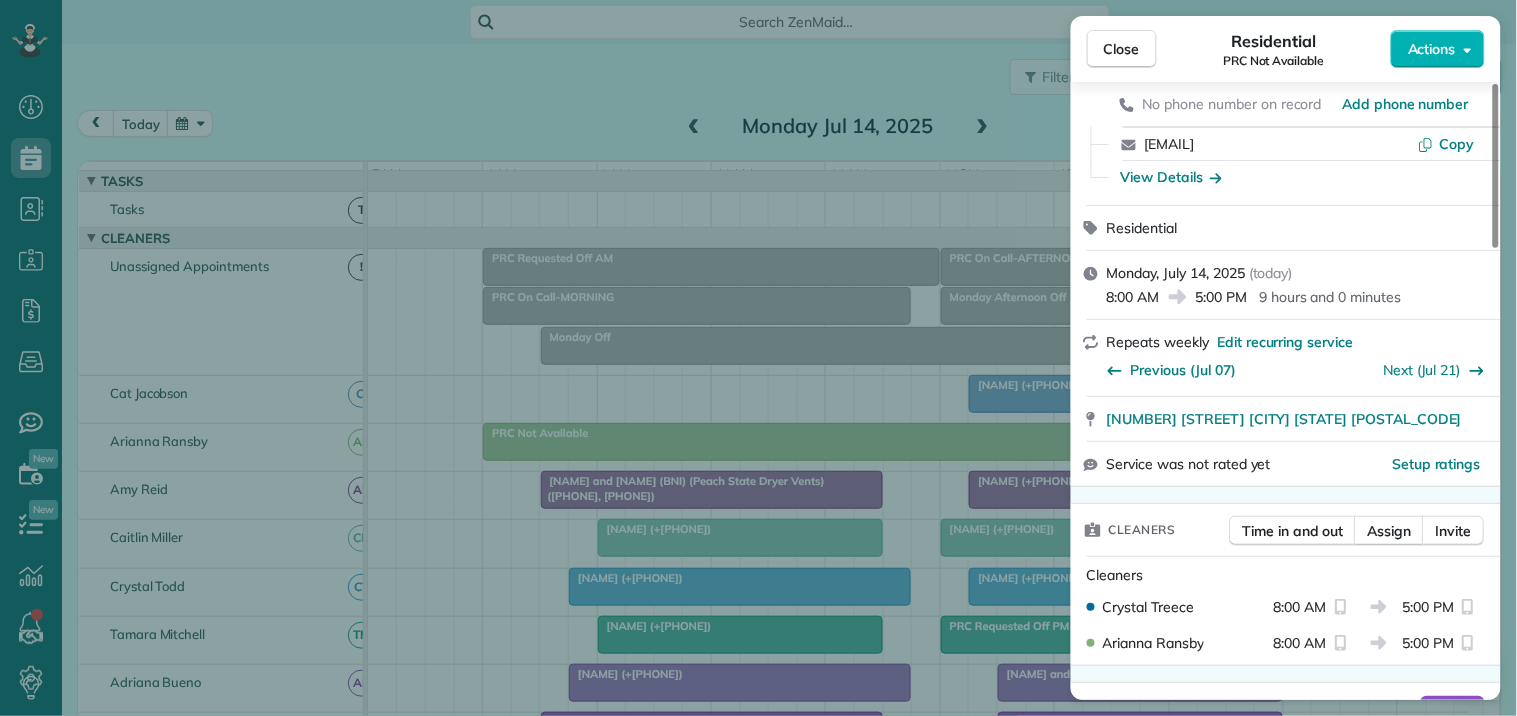 scroll, scrollTop: 333, scrollLeft: 0, axis: vertical 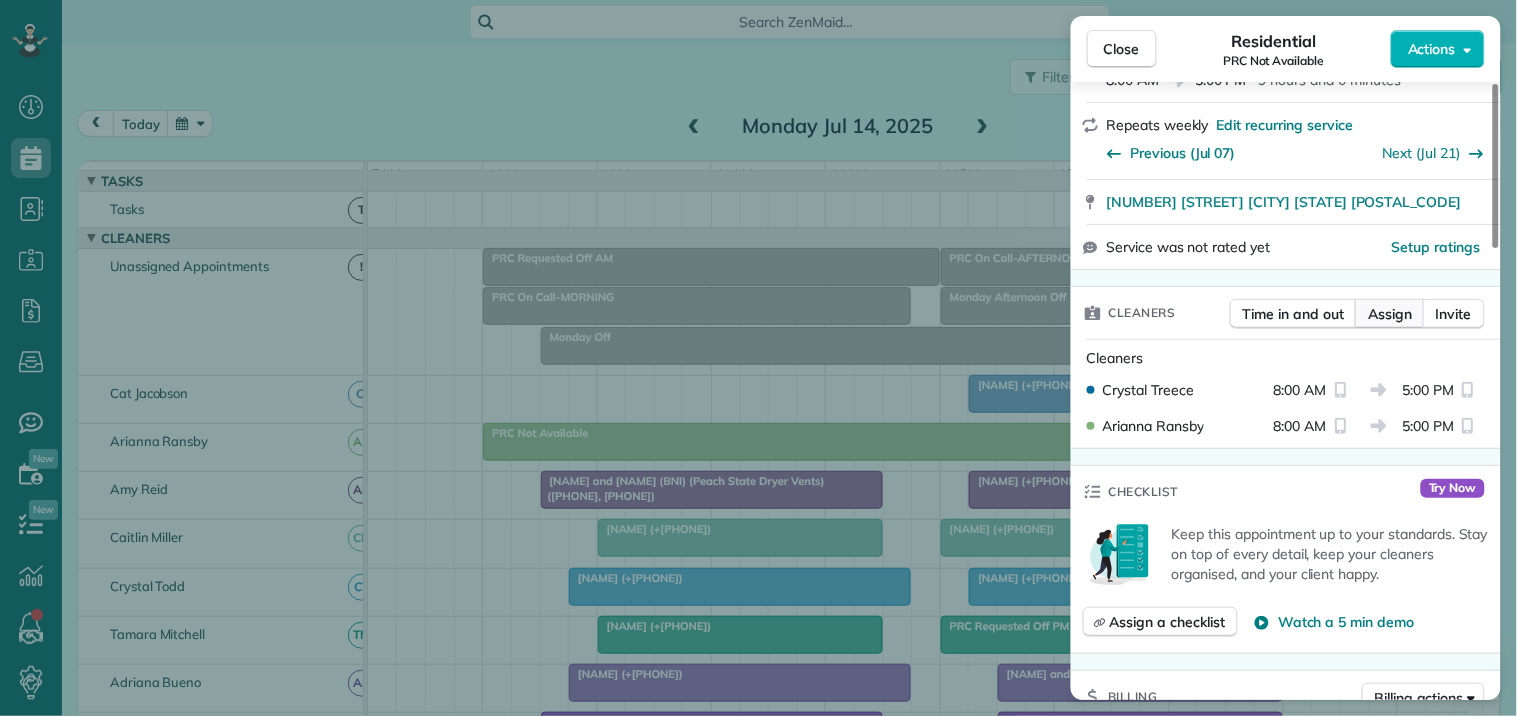 click on "Assign" at bounding box center [1390, 314] 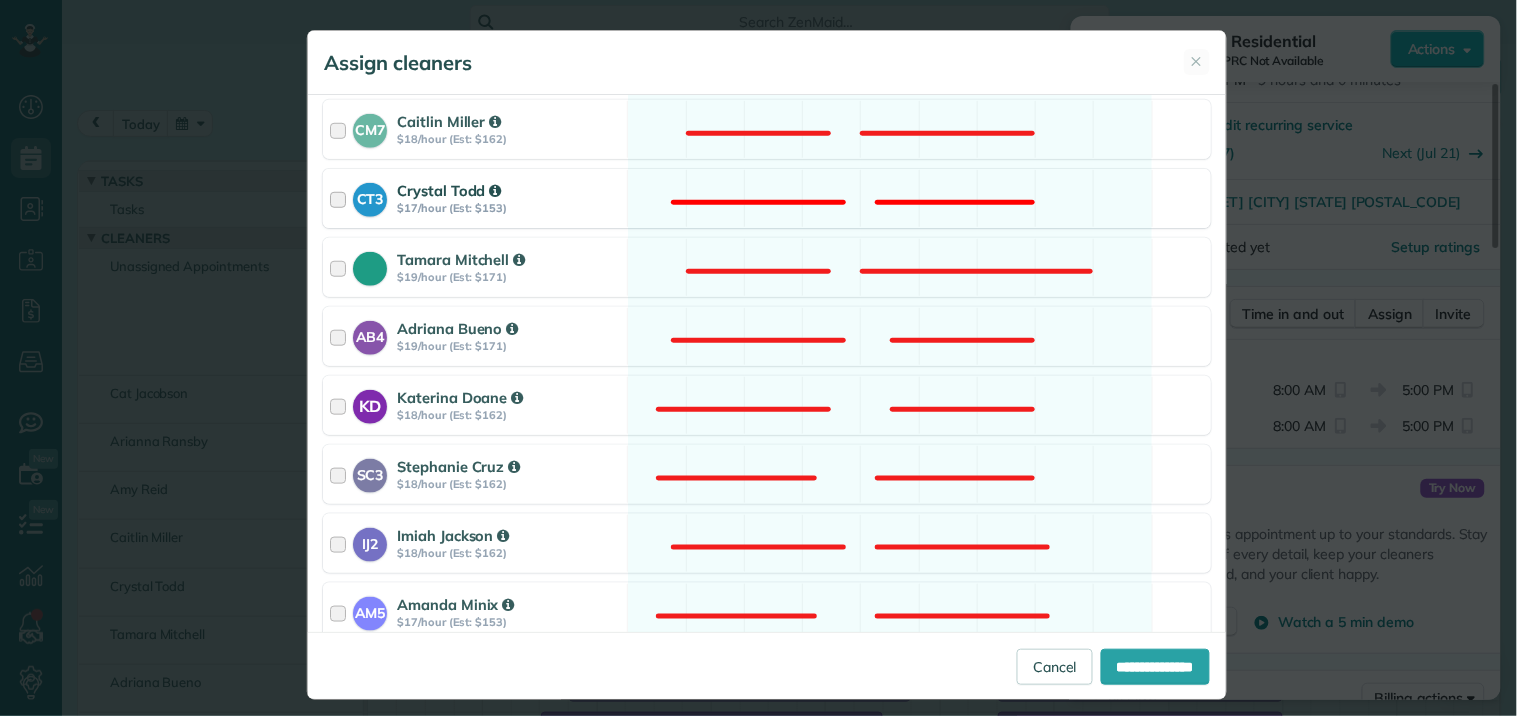 scroll, scrollTop: 555, scrollLeft: 0, axis: vertical 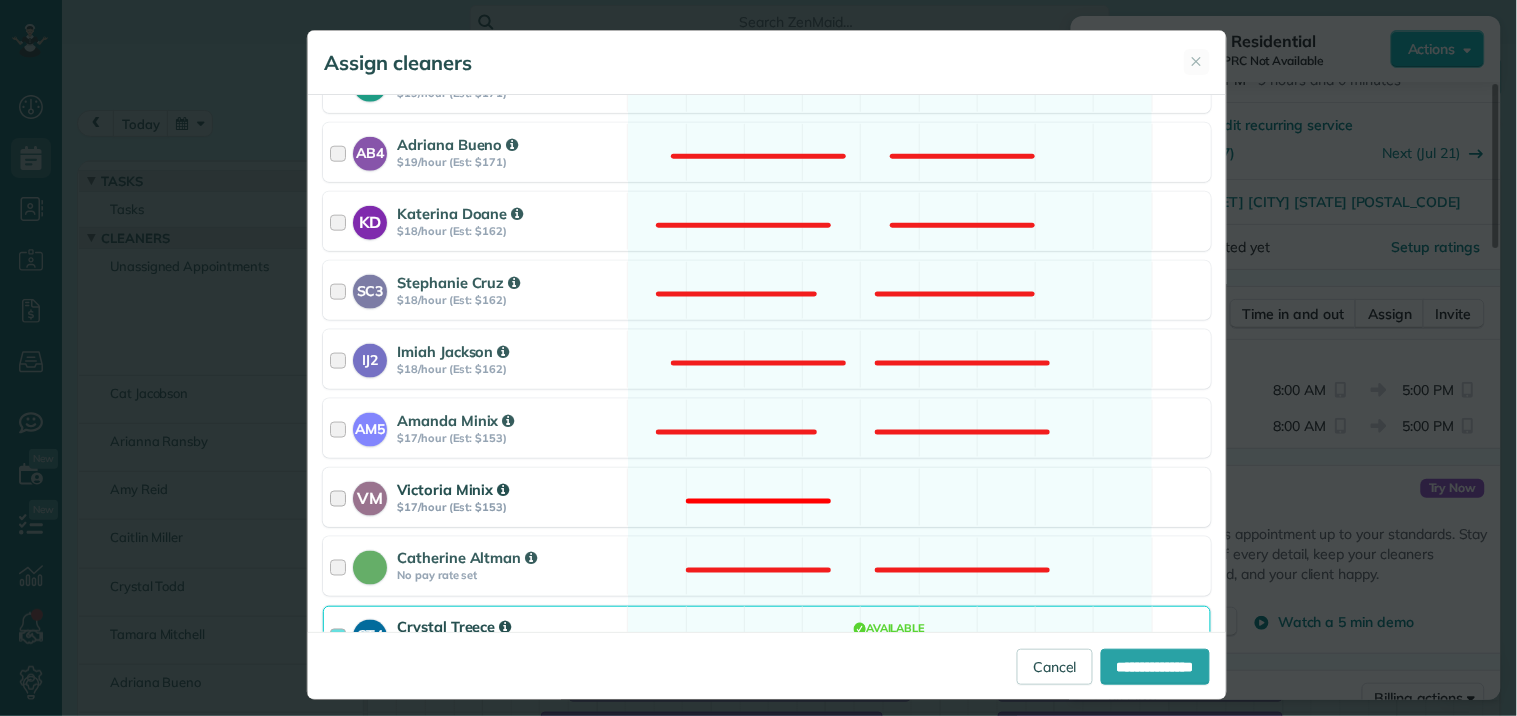 click on "VM
Victoria Minix
$17/hour (Est: $153)
Not available" at bounding box center (767, 497) 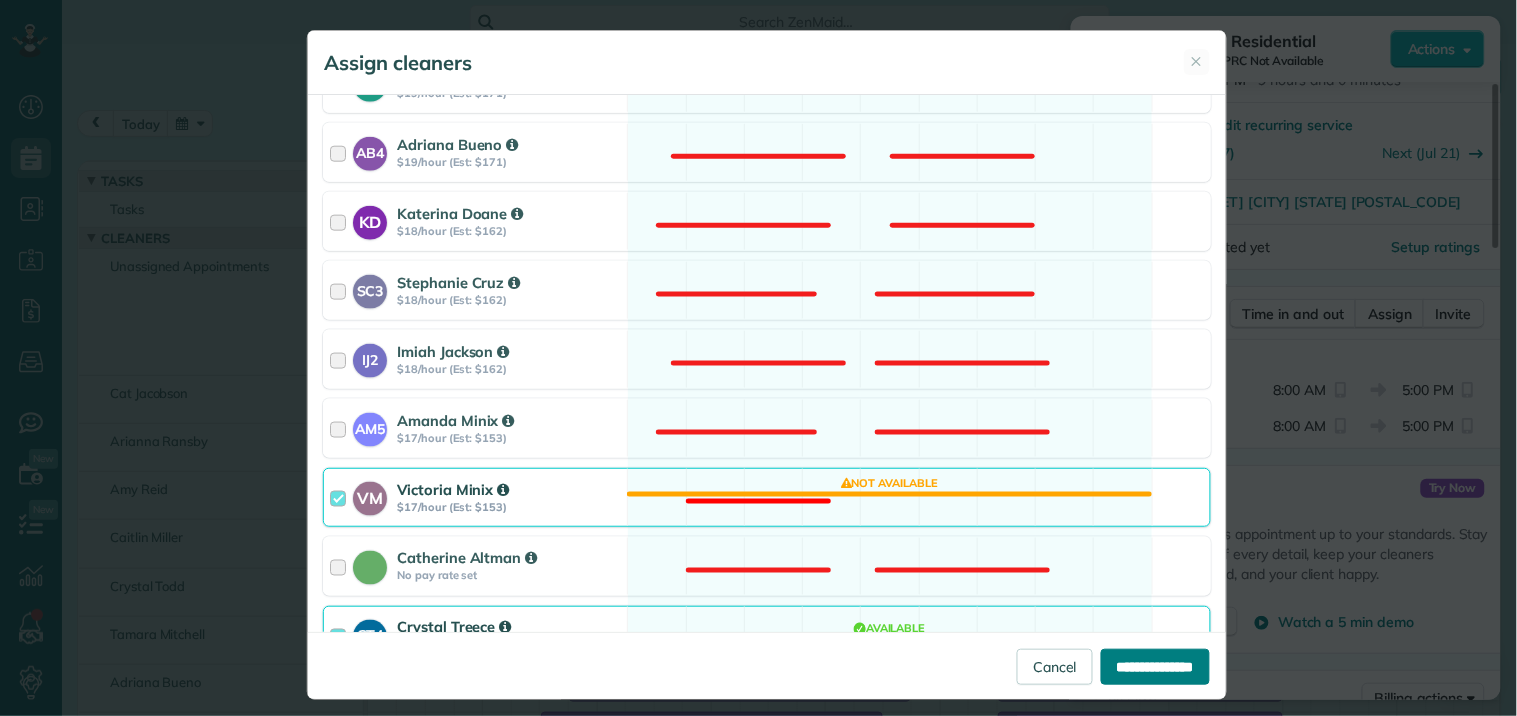 click on "**********" at bounding box center (1155, 667) 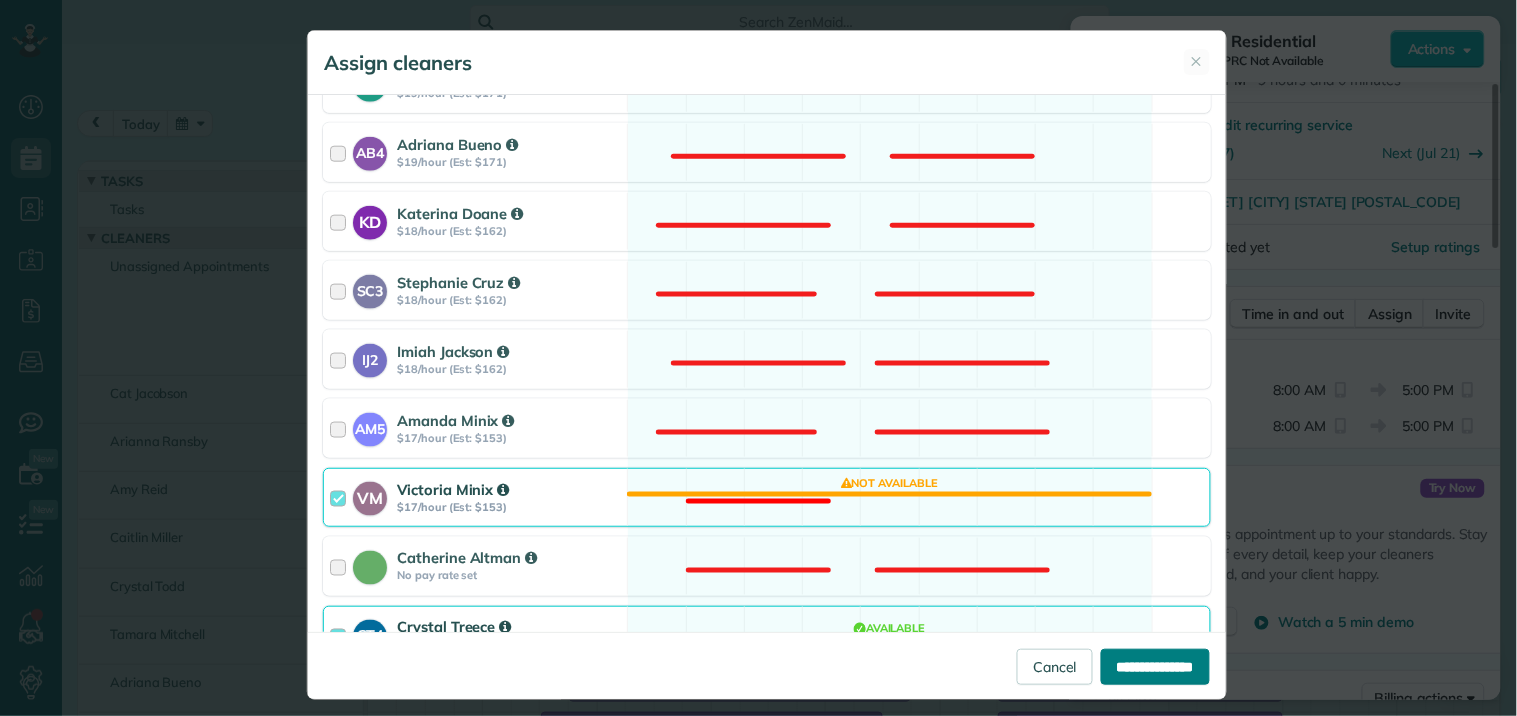 type on "**********" 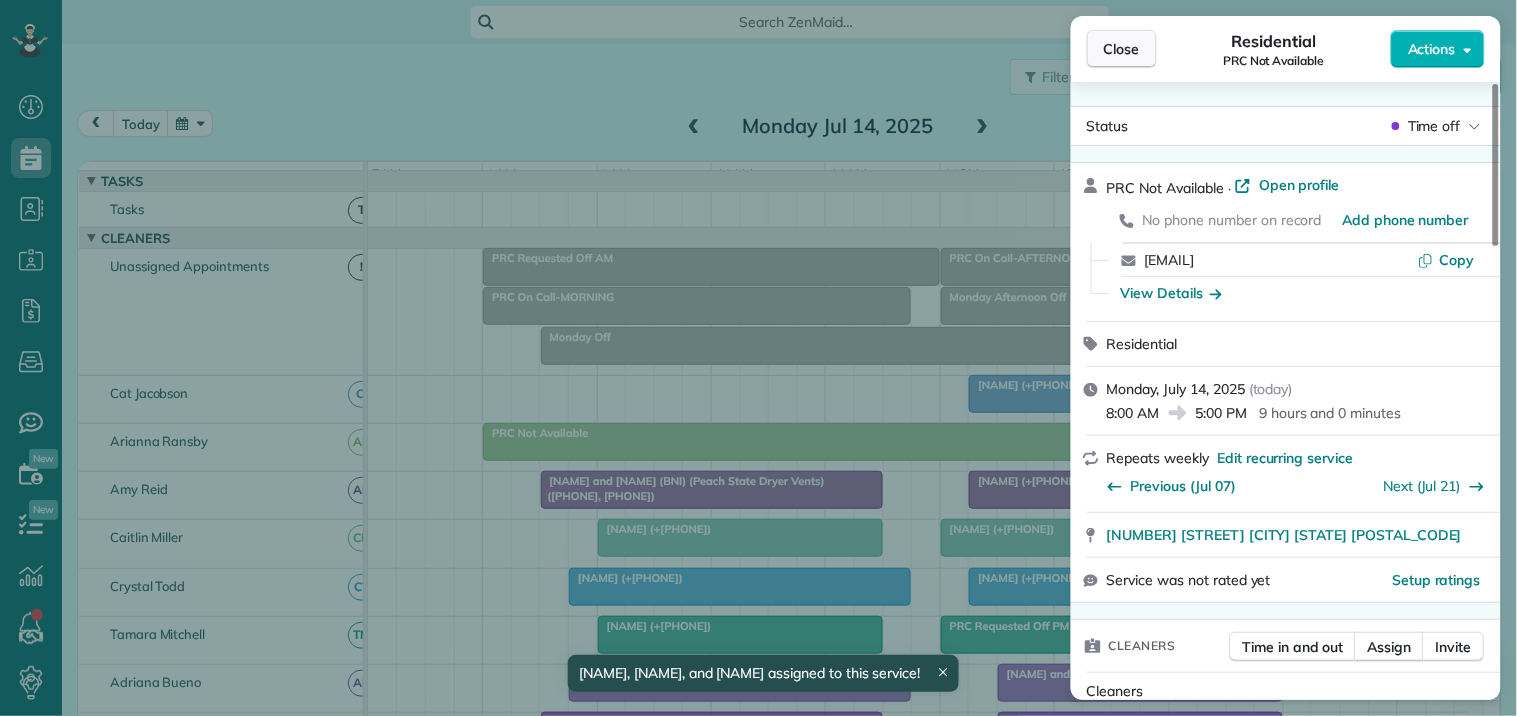 click on "Close" at bounding box center [1122, 49] 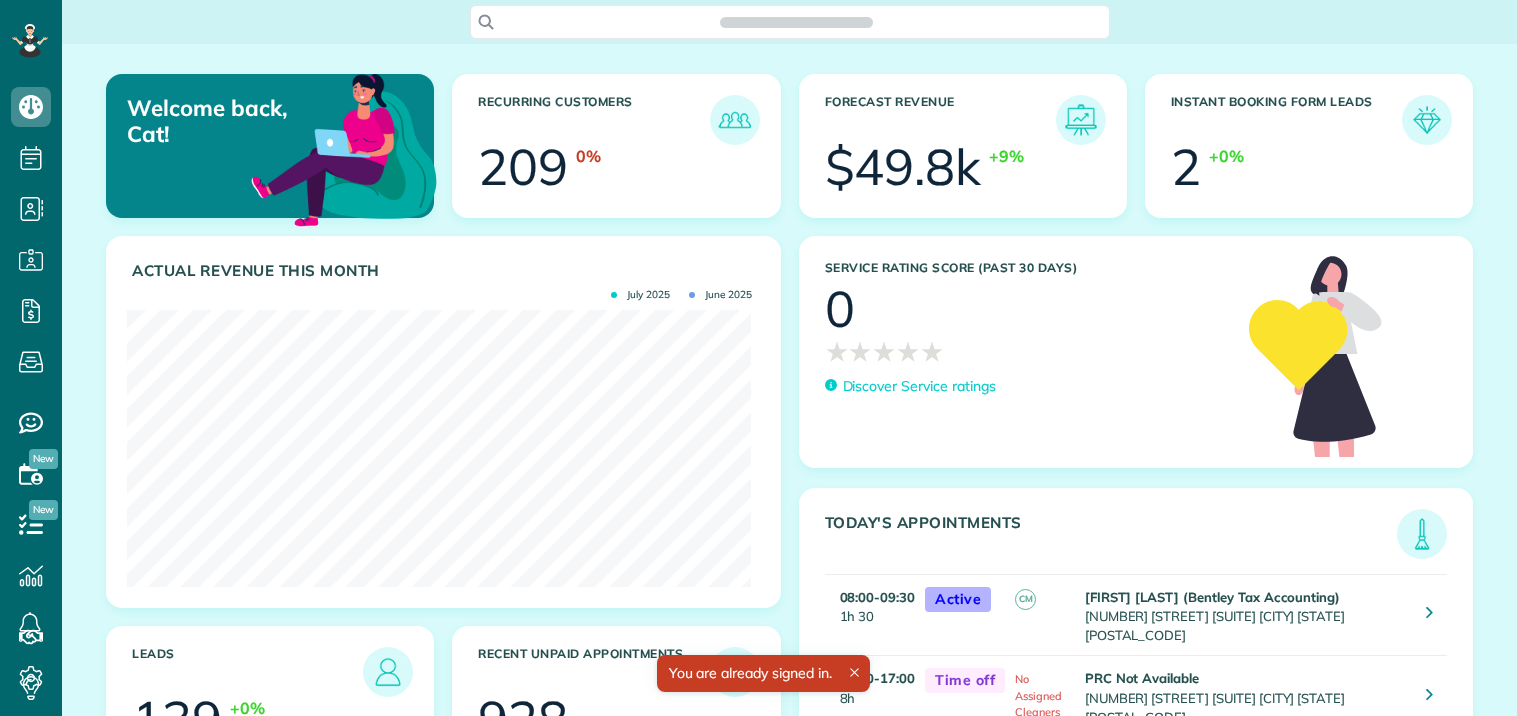 scroll, scrollTop: 0, scrollLeft: 0, axis: both 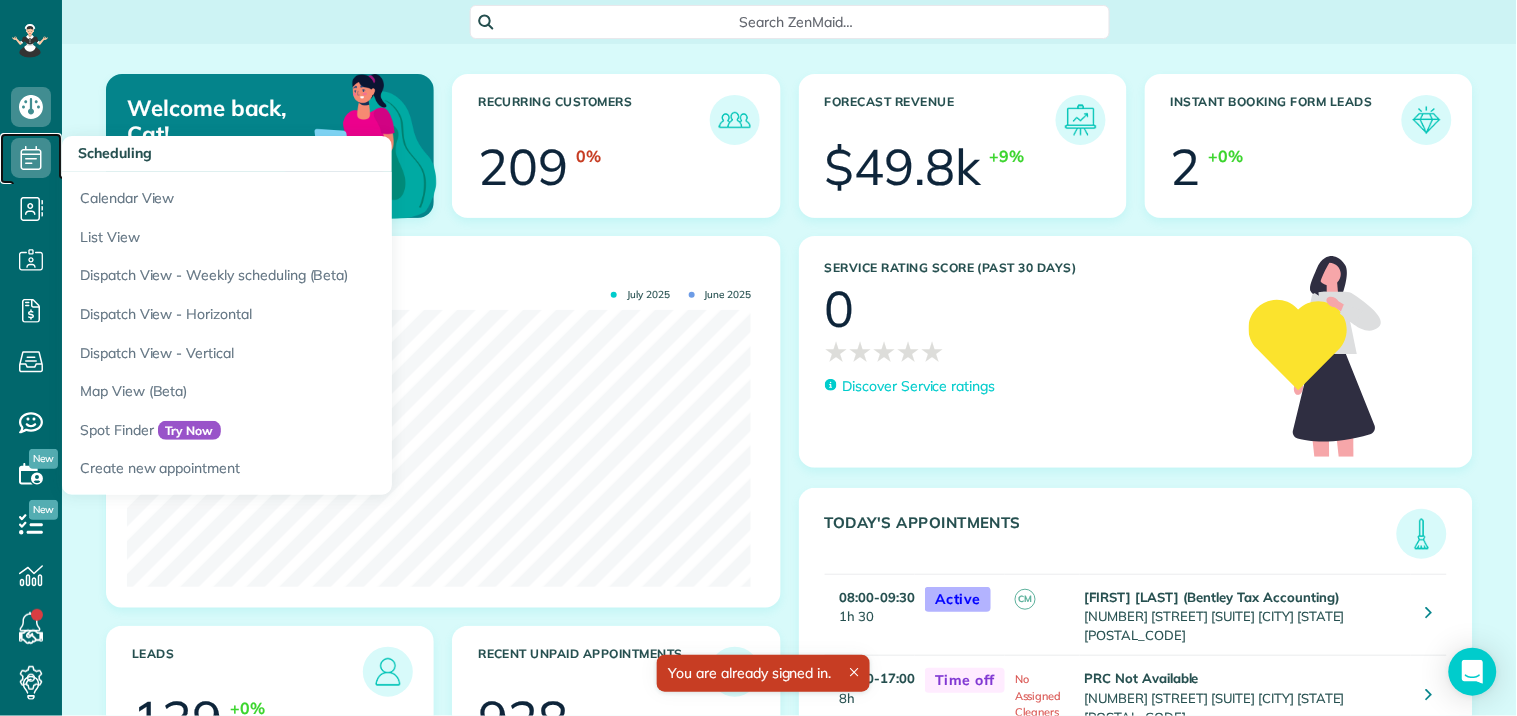 click 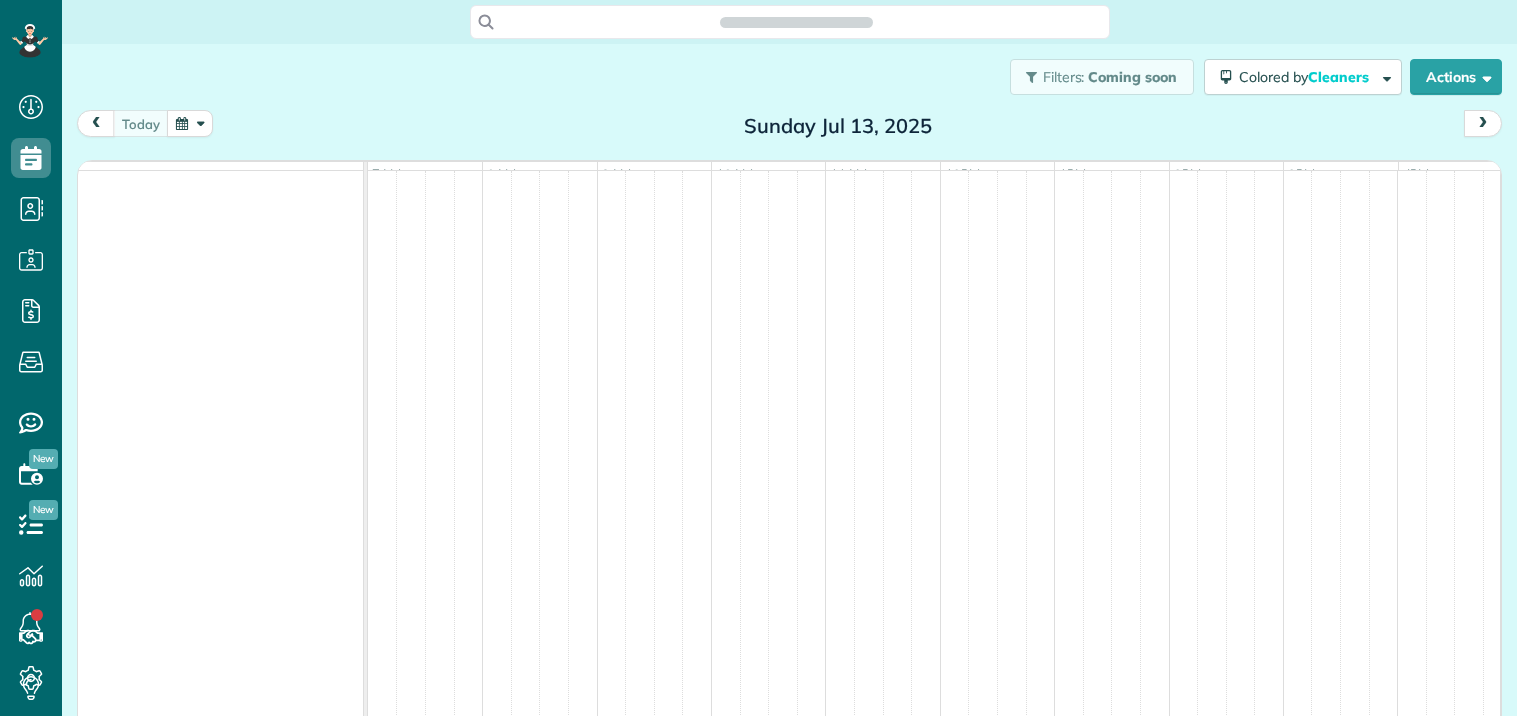 scroll, scrollTop: 0, scrollLeft: 0, axis: both 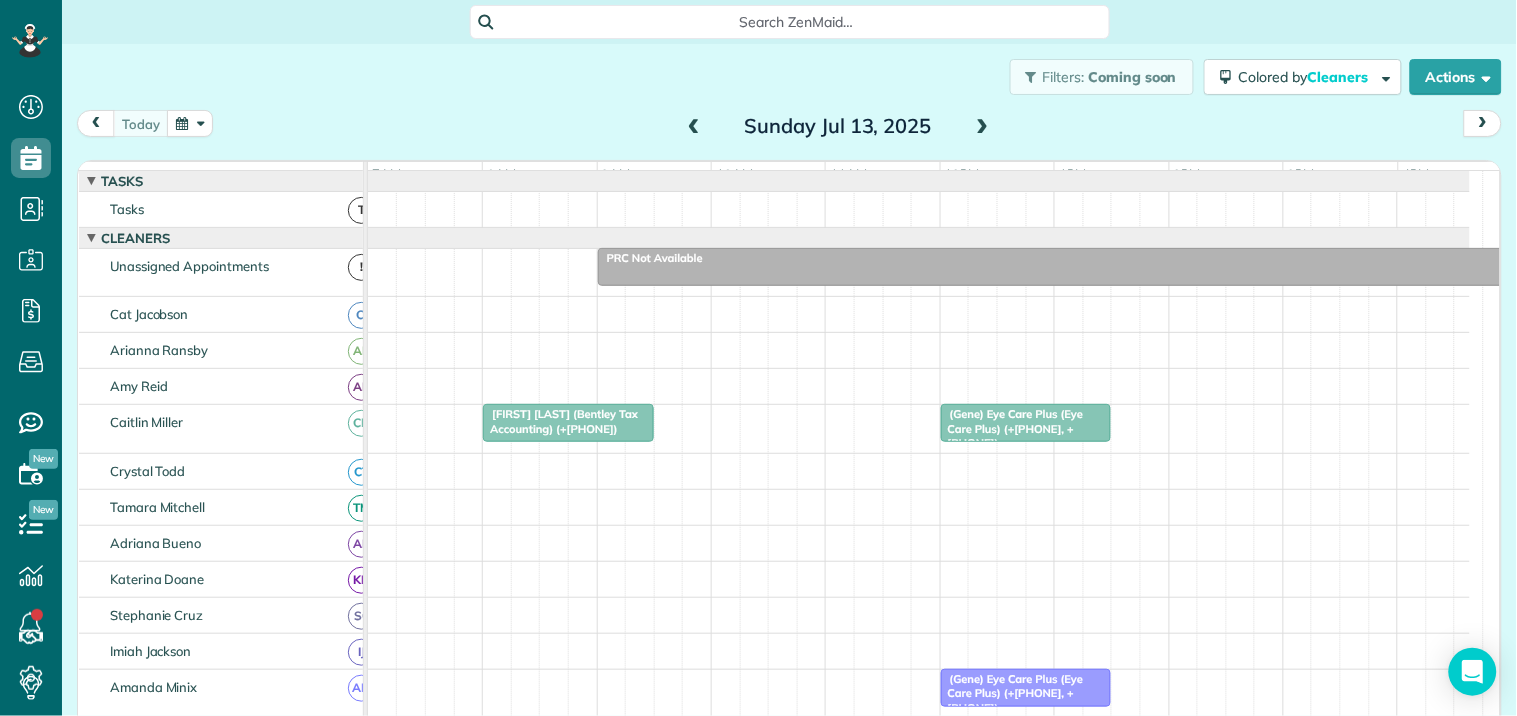 click at bounding box center [983, 127] 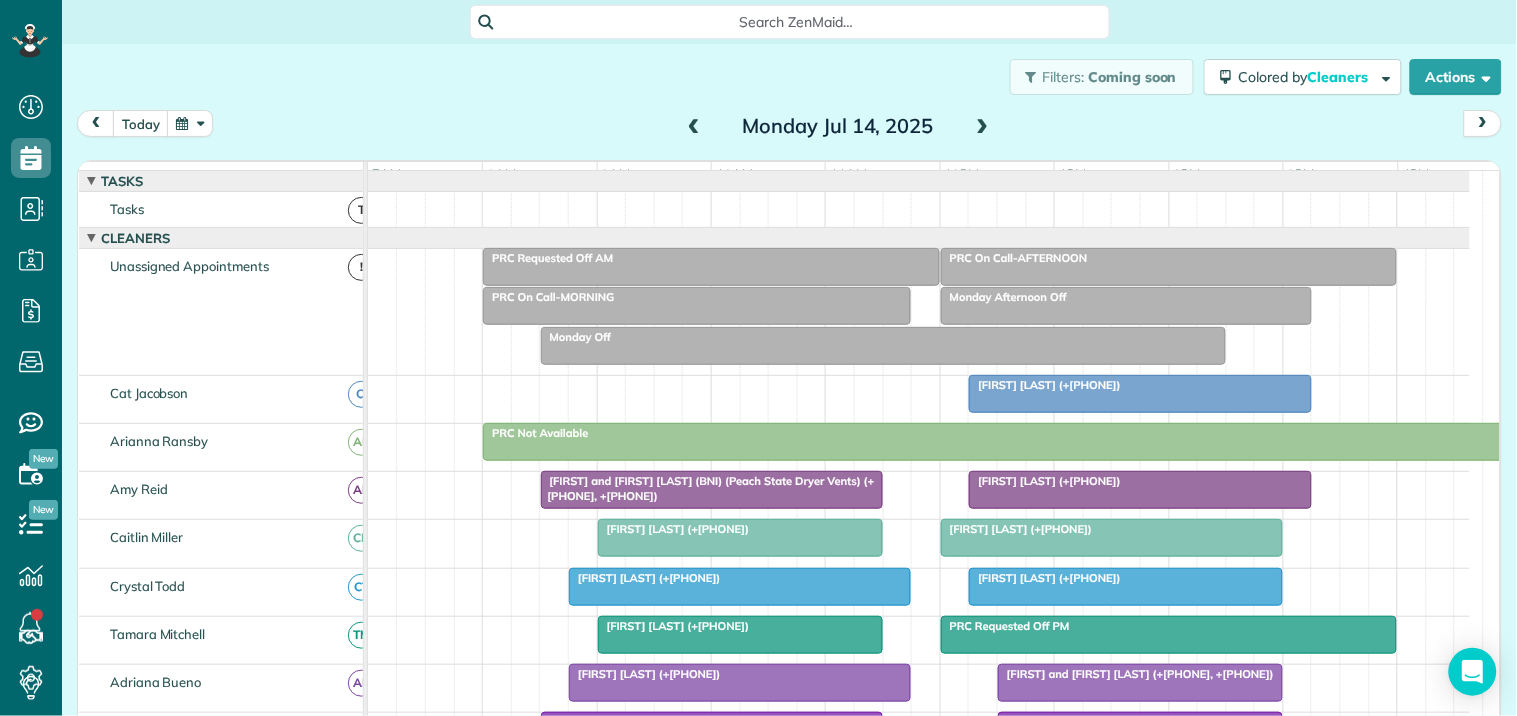 scroll, scrollTop: 122, scrollLeft: 0, axis: vertical 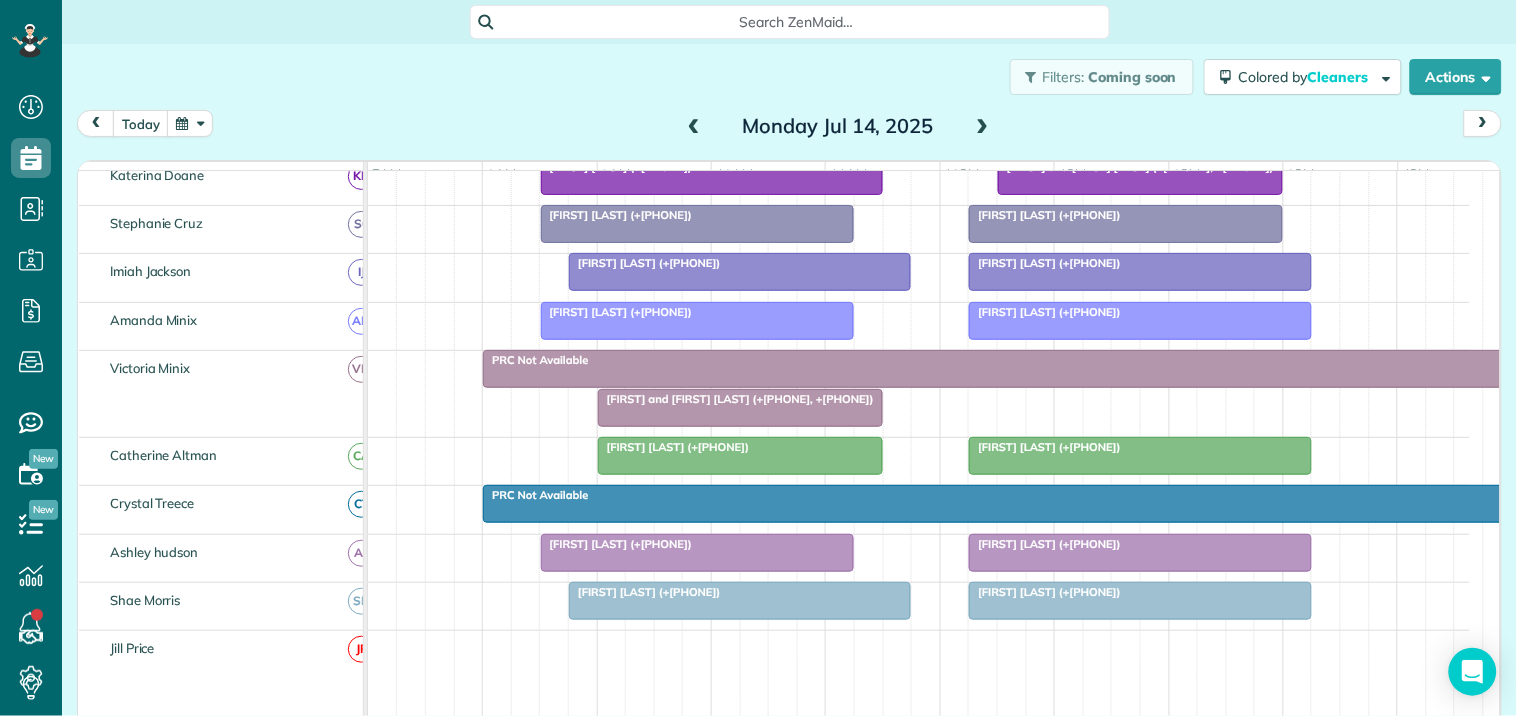 click at bounding box center [983, 127] 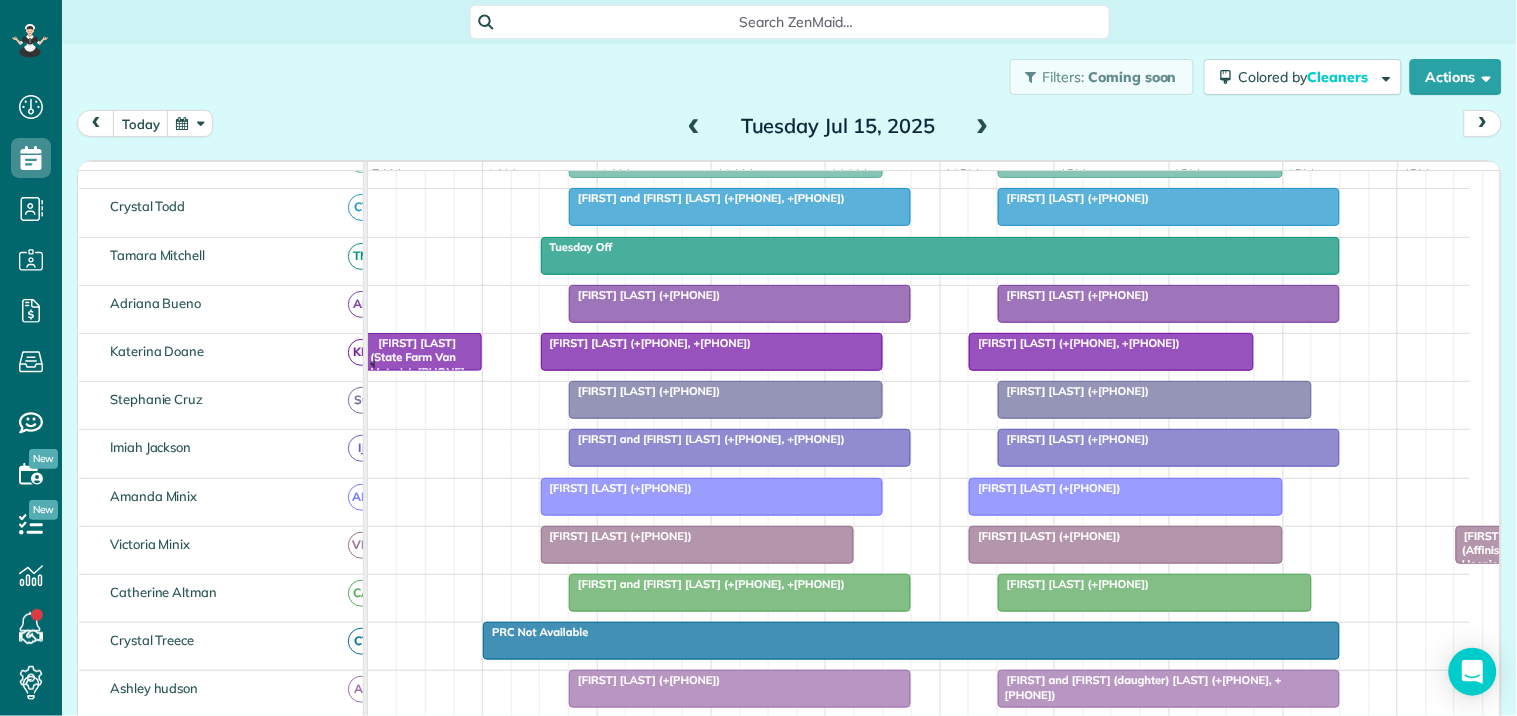 scroll, scrollTop: 543, scrollLeft: 0, axis: vertical 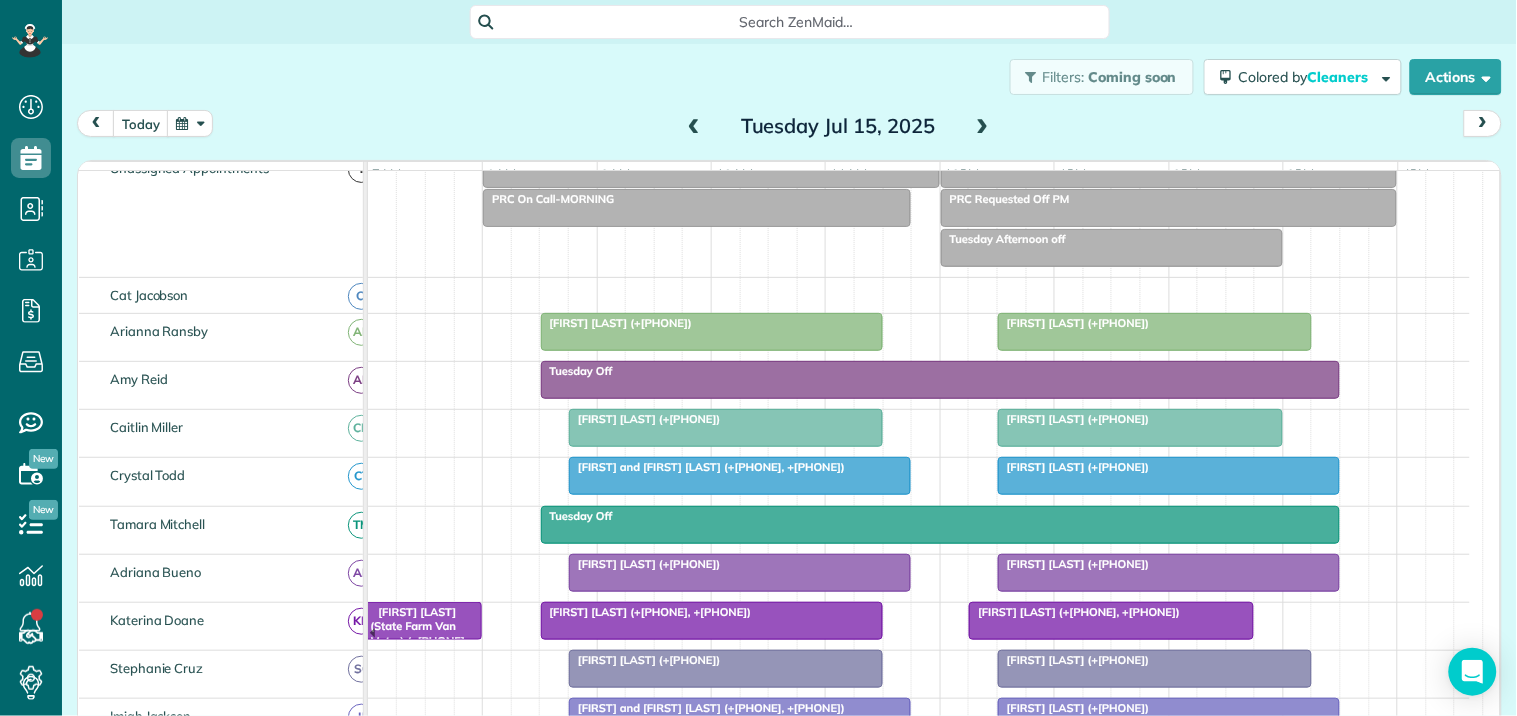 click at bounding box center [983, 127] 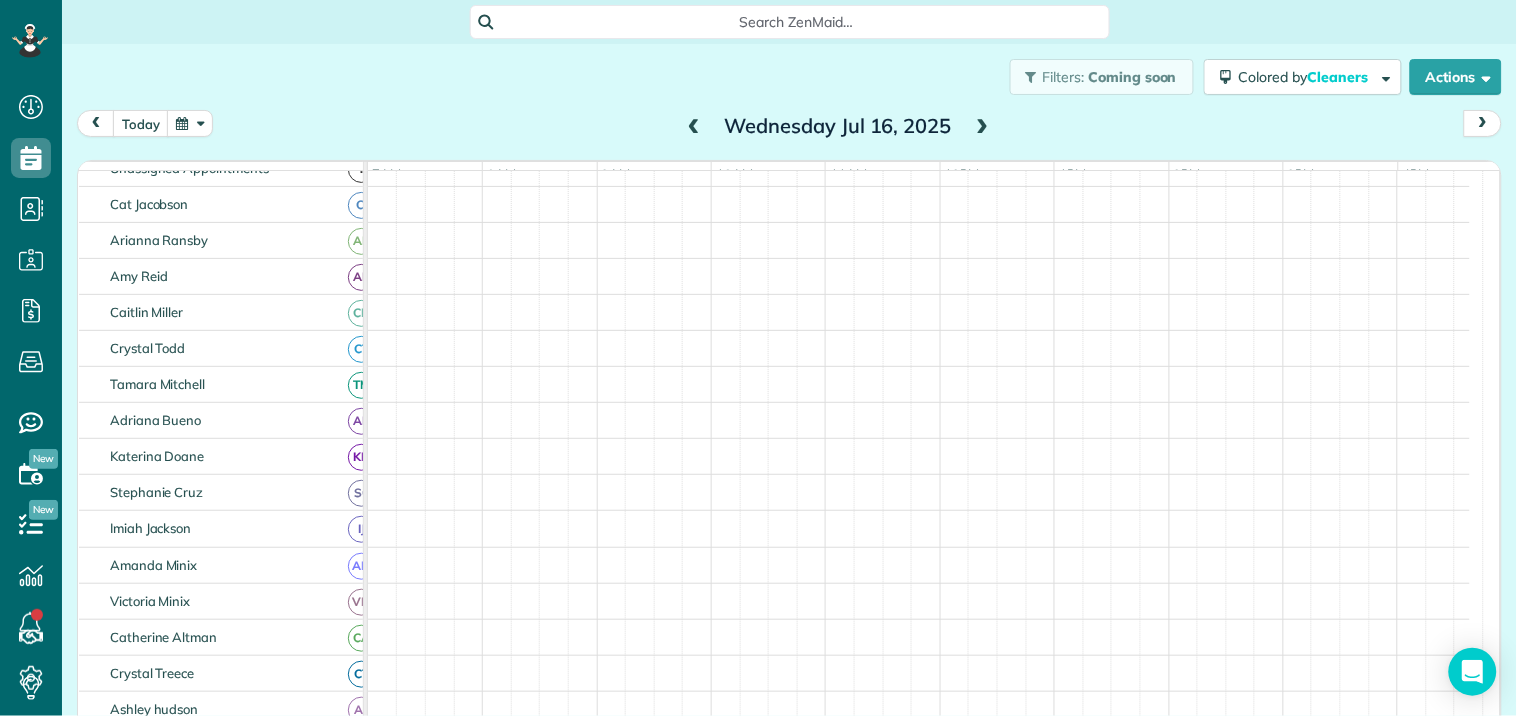 scroll, scrollTop: 7, scrollLeft: 0, axis: vertical 